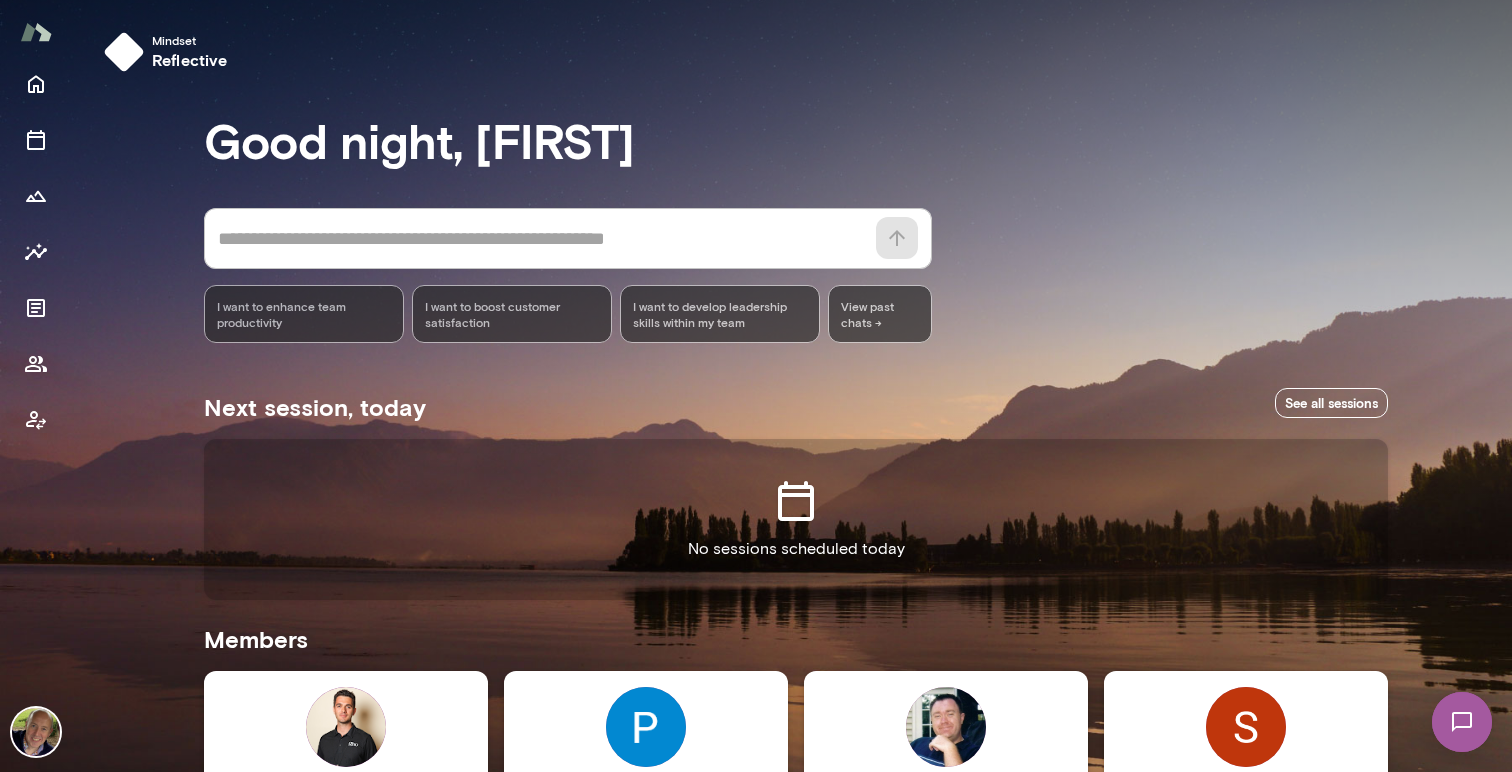 scroll, scrollTop: 0, scrollLeft: 0, axis: both 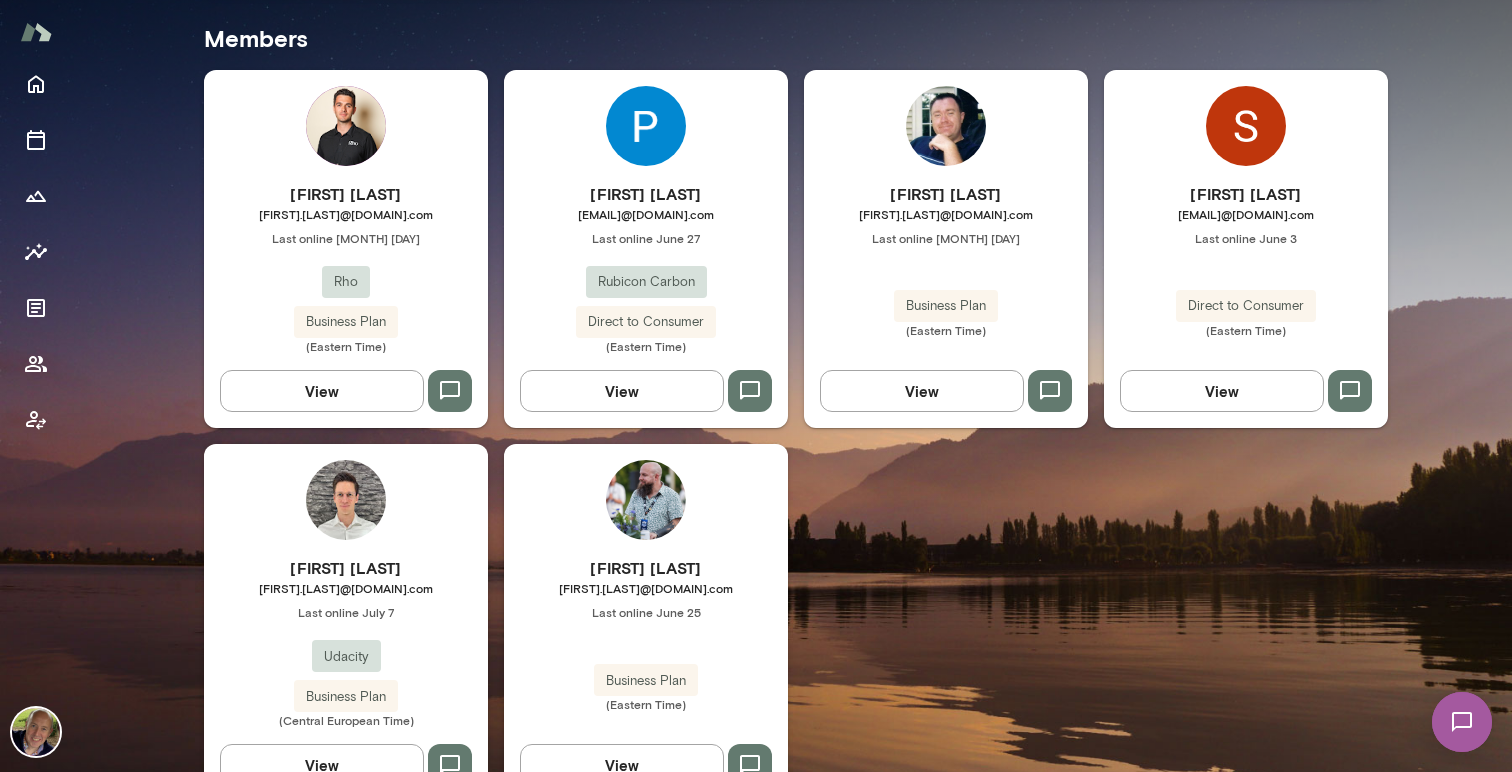 click on "View" at bounding box center [922, 391] 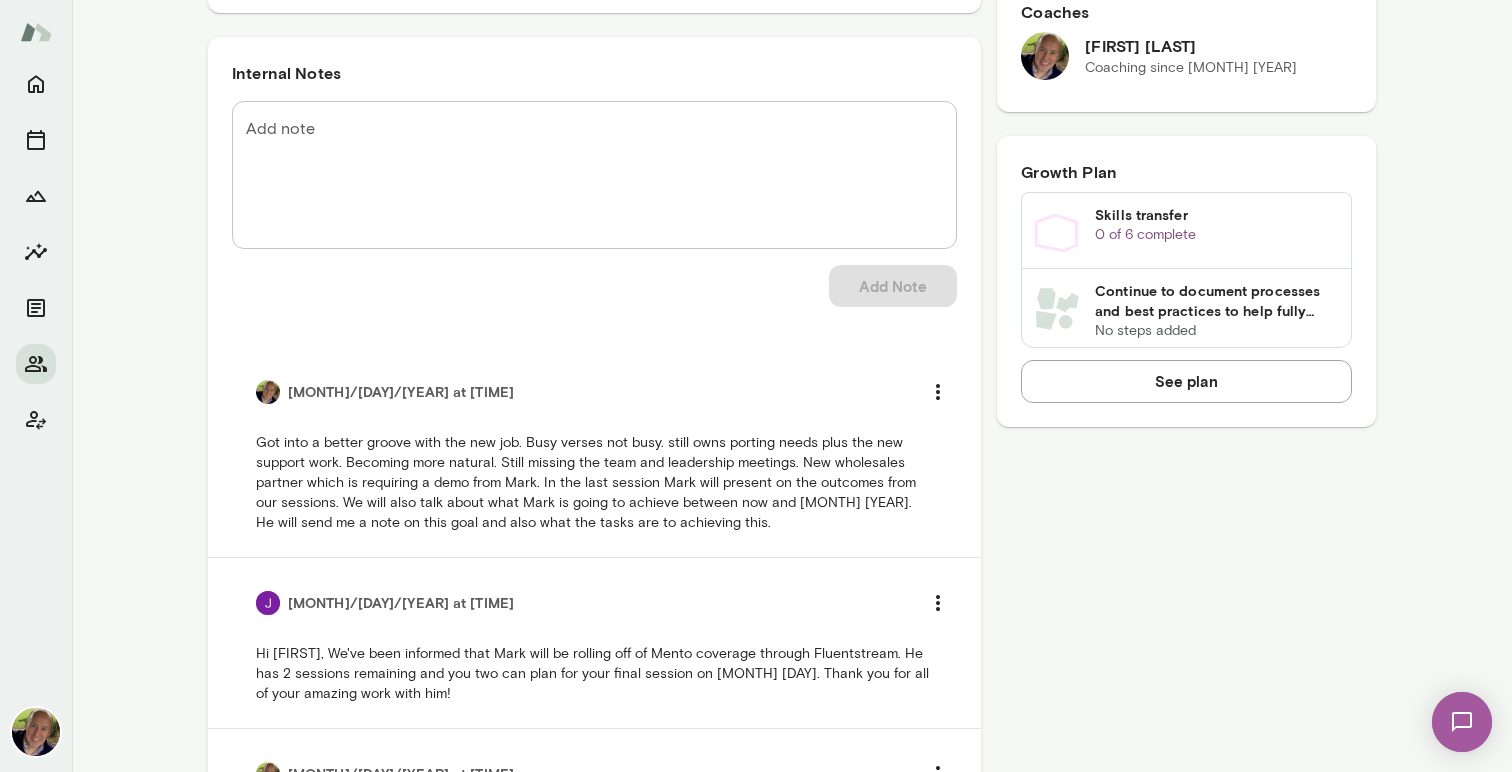 scroll, scrollTop: 723, scrollLeft: 0, axis: vertical 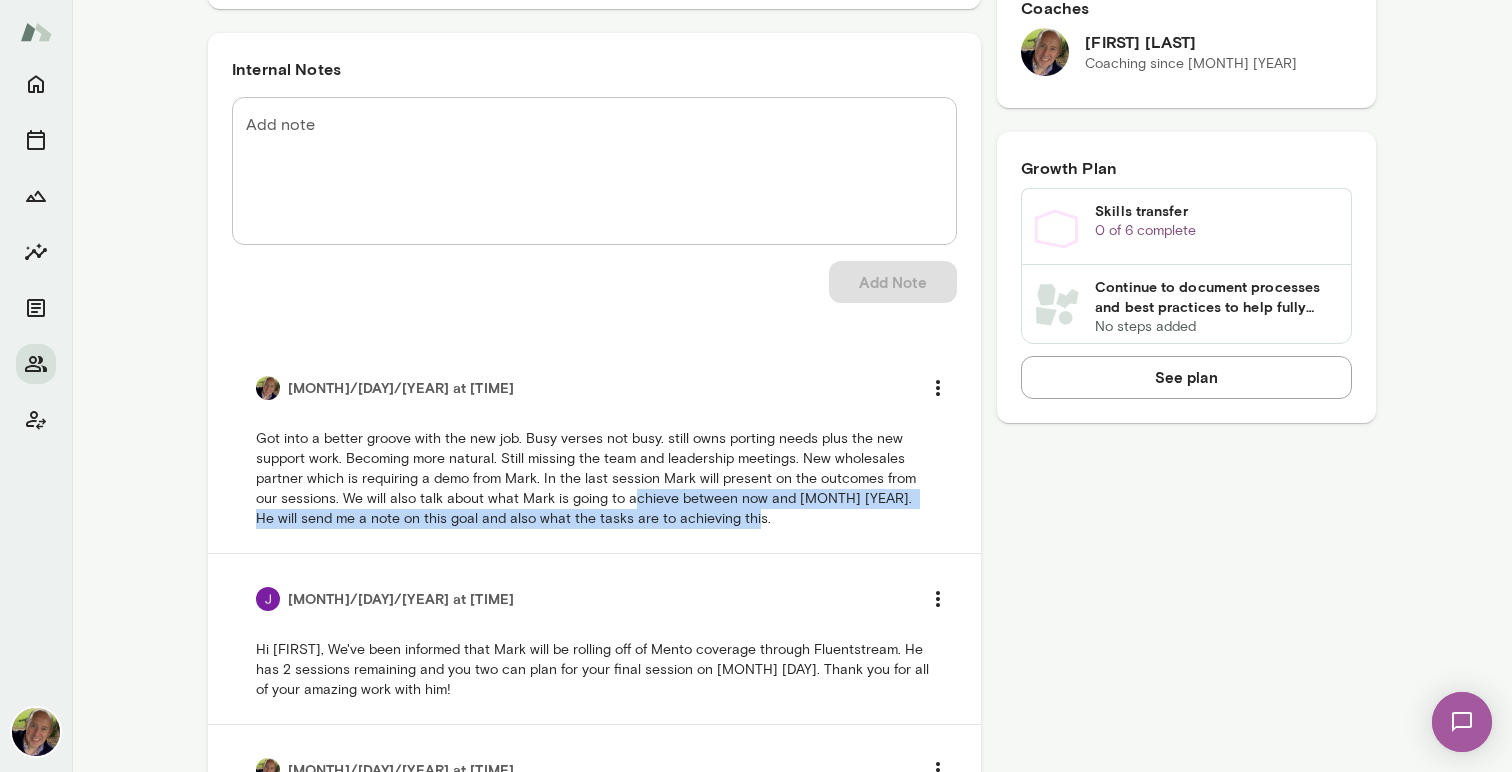 drag, startPoint x: 692, startPoint y: 525, endPoint x: 604, endPoint y: 502, distance: 90.95603 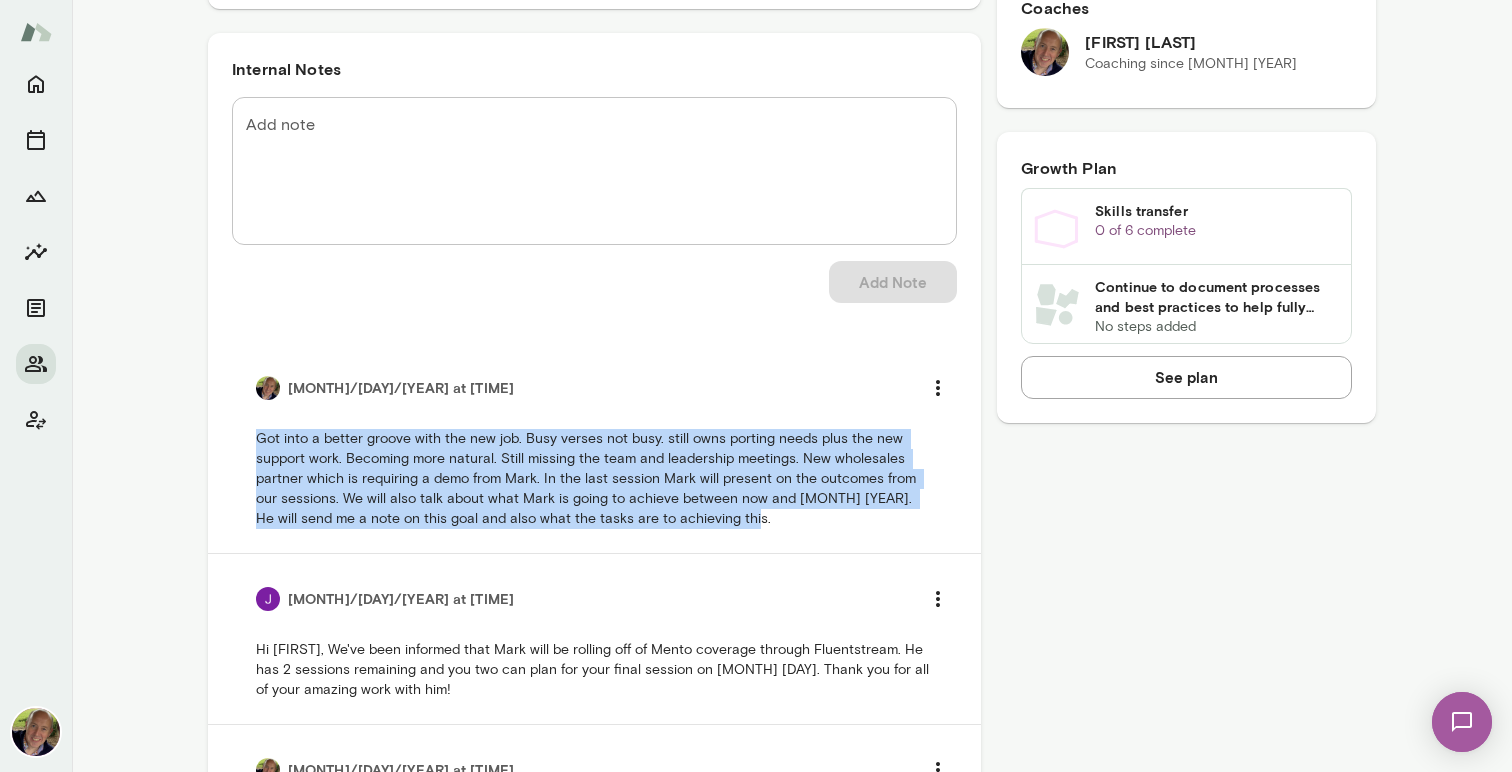 drag, startPoint x: 709, startPoint y: 527, endPoint x: 248, endPoint y: 440, distance: 469.1375 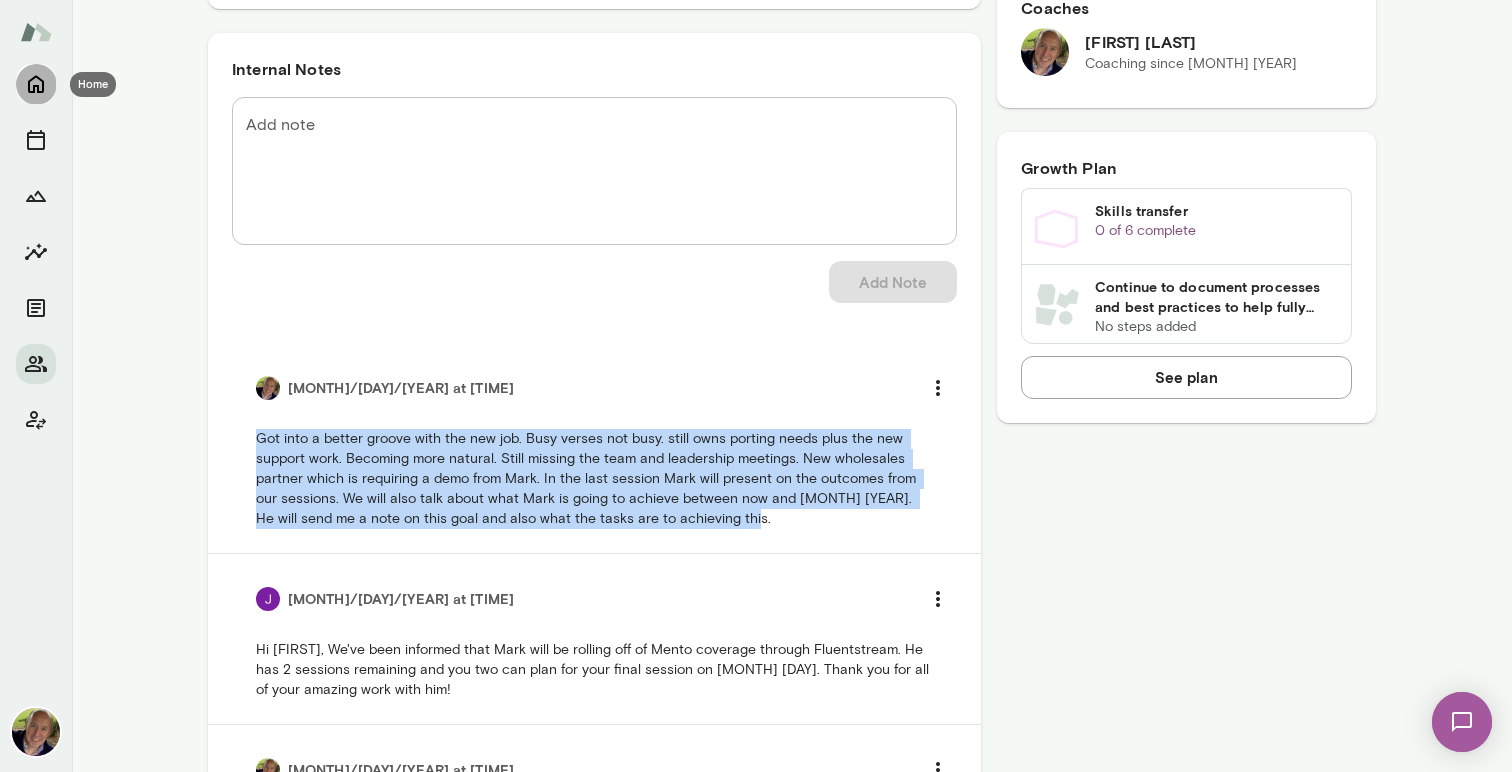 click 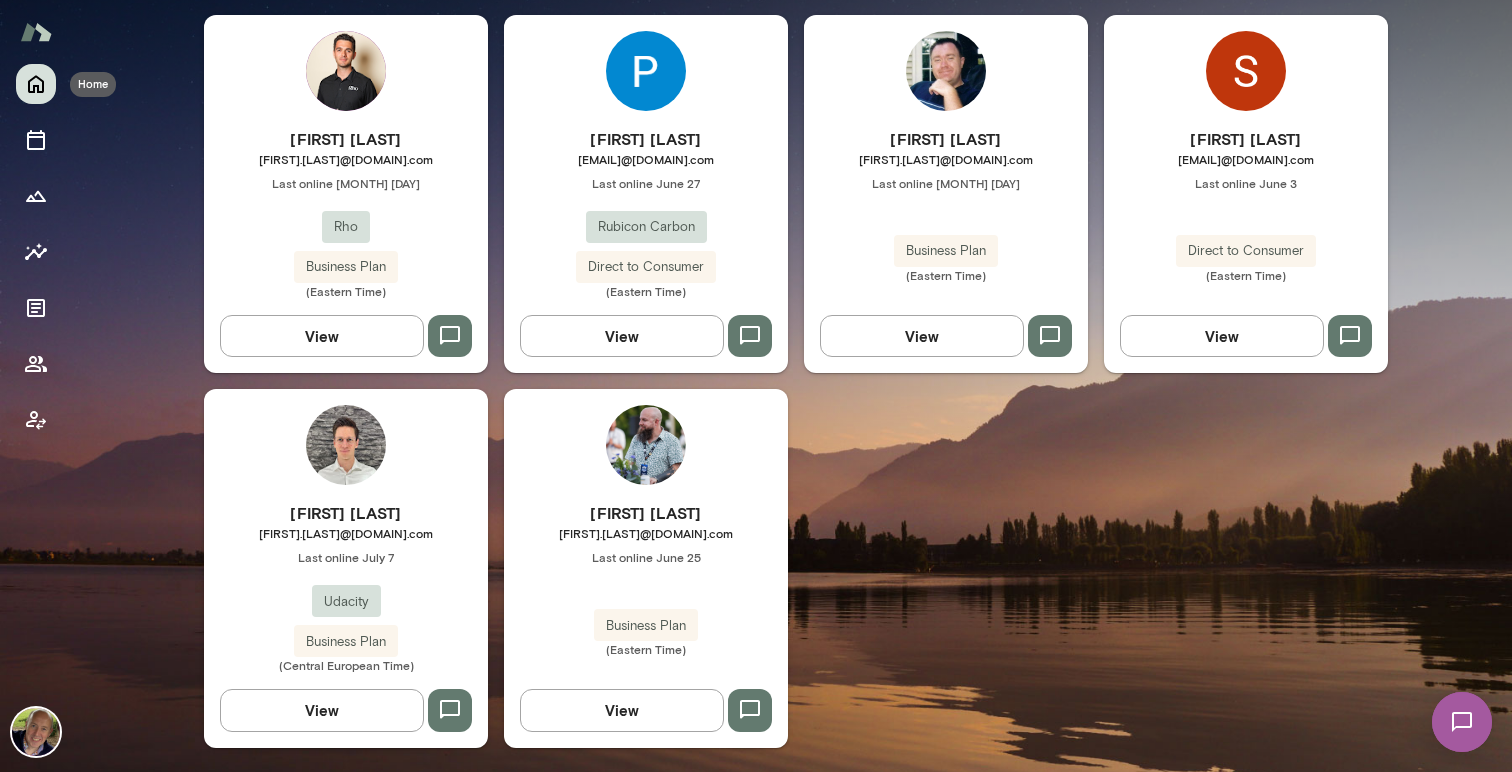 scroll, scrollTop: 655, scrollLeft: 0, axis: vertical 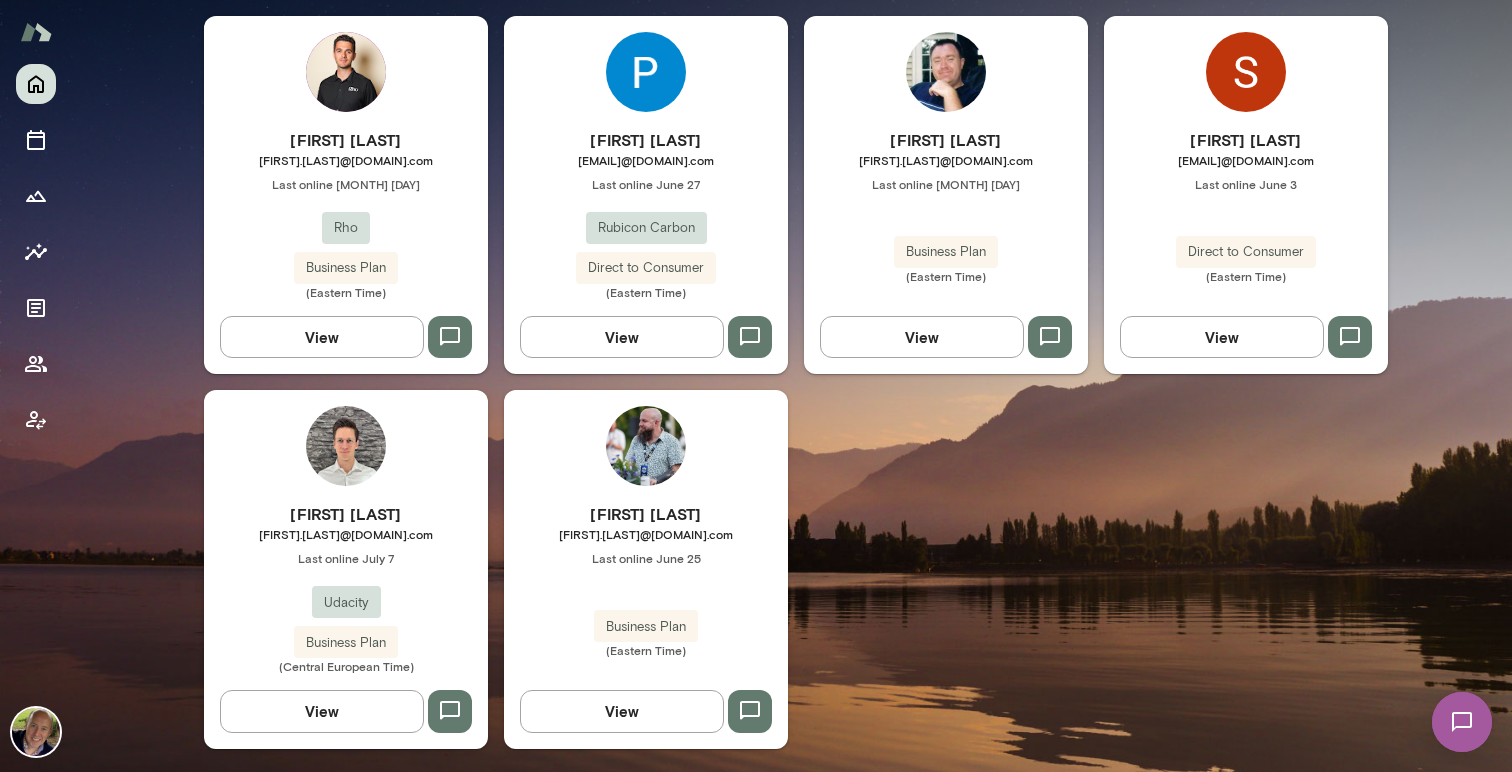 click on "View" at bounding box center (922, 337) 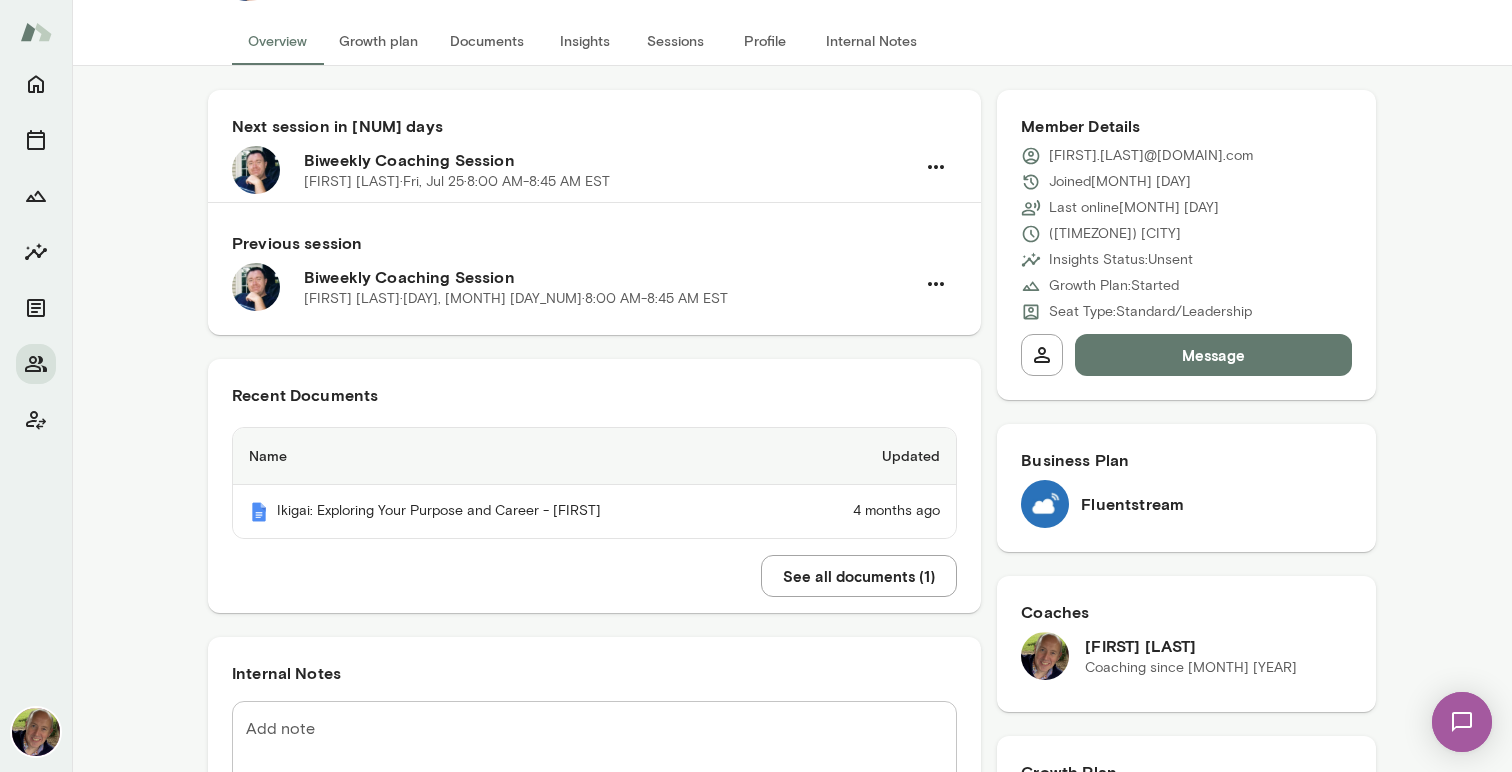 scroll, scrollTop: 0, scrollLeft: 0, axis: both 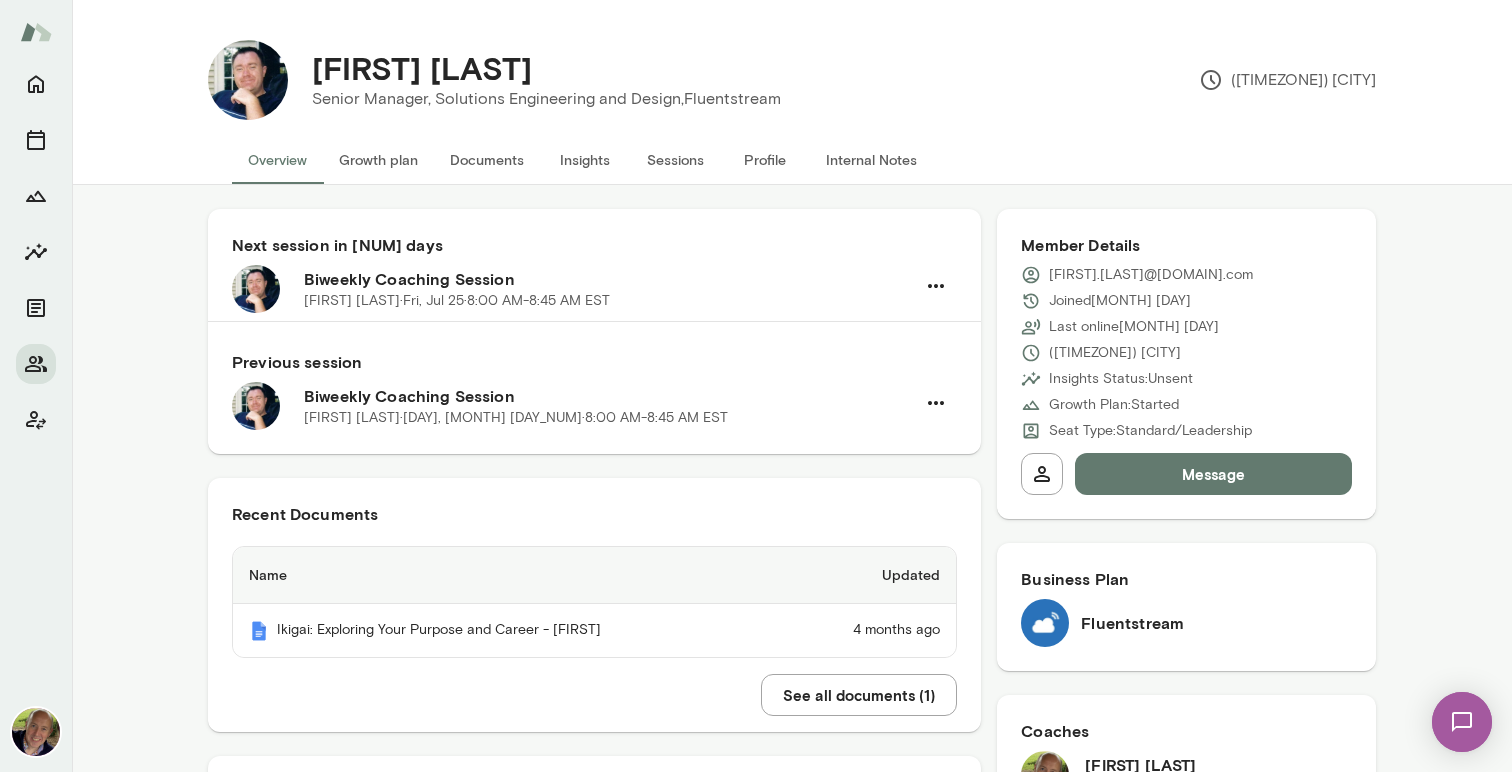 click on "Sessions" at bounding box center [675, 160] 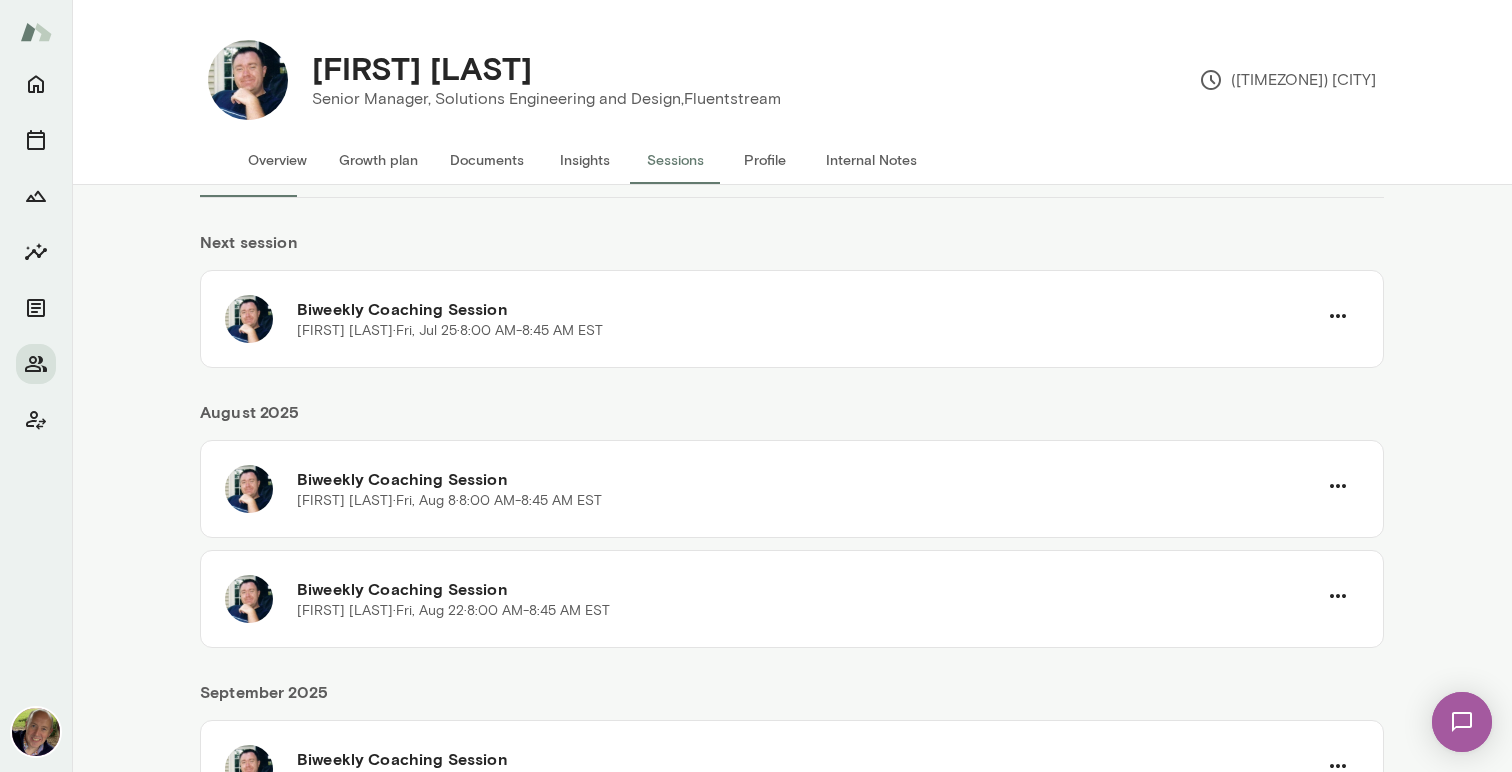 scroll, scrollTop: 0, scrollLeft: 0, axis: both 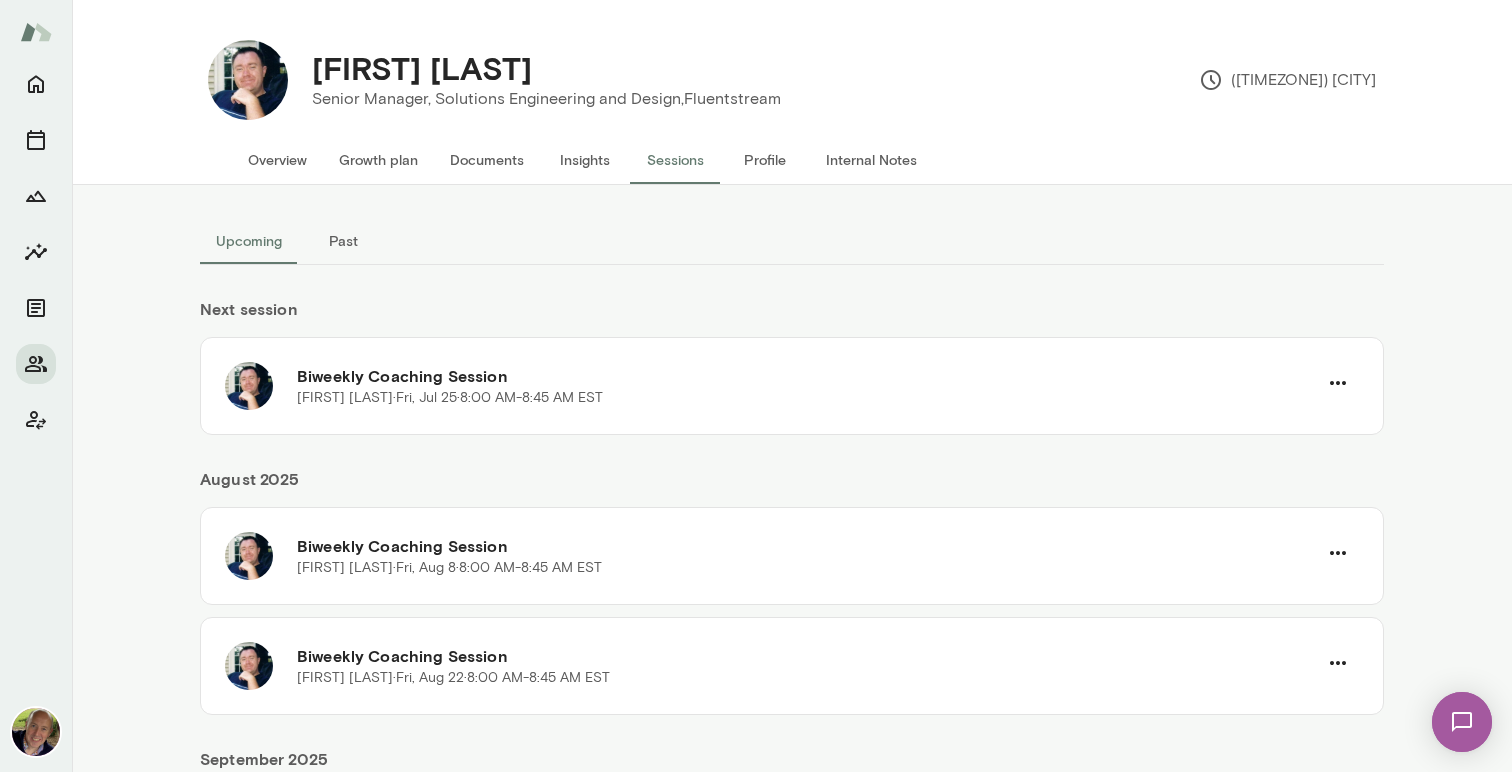click on "Past" at bounding box center (343, 241) 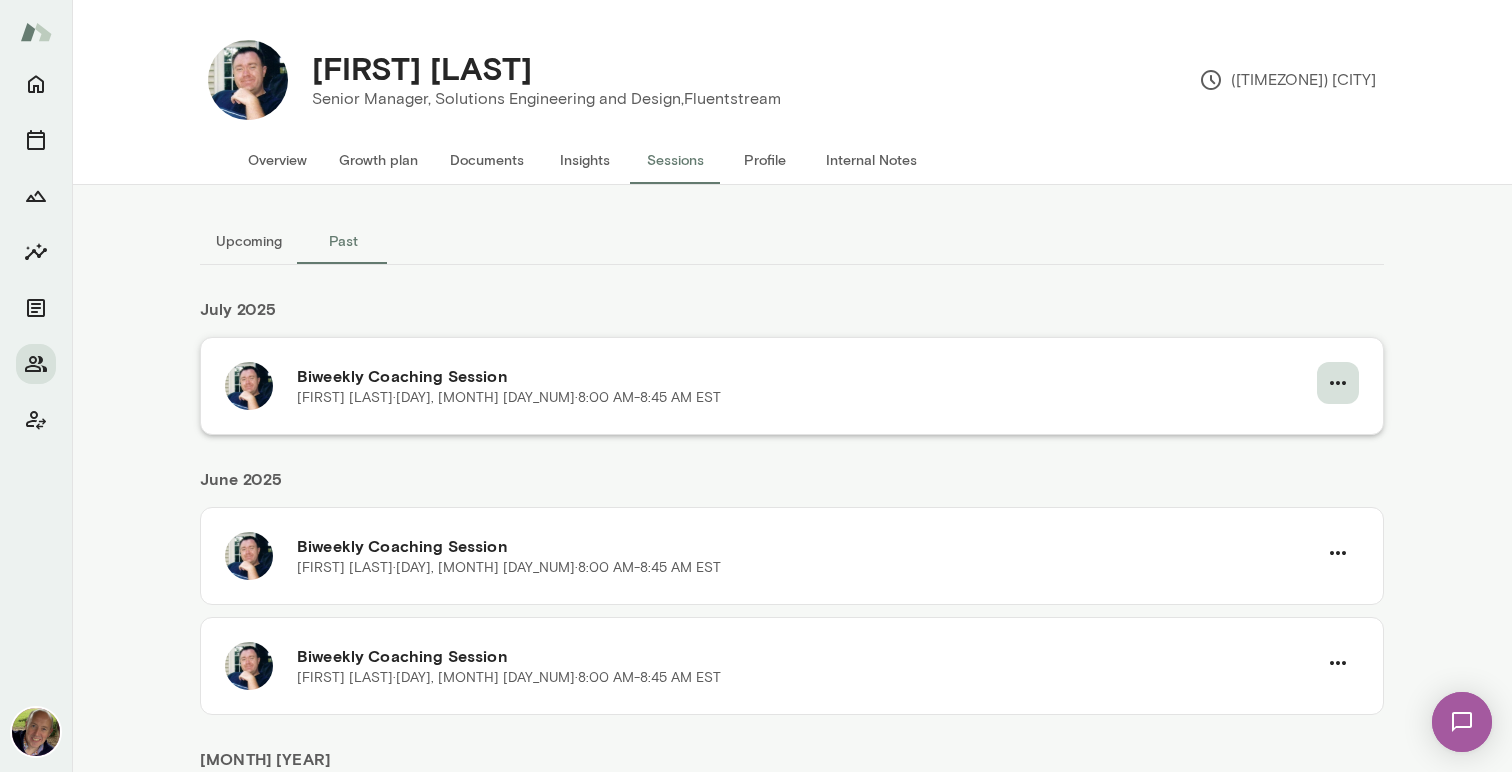 click 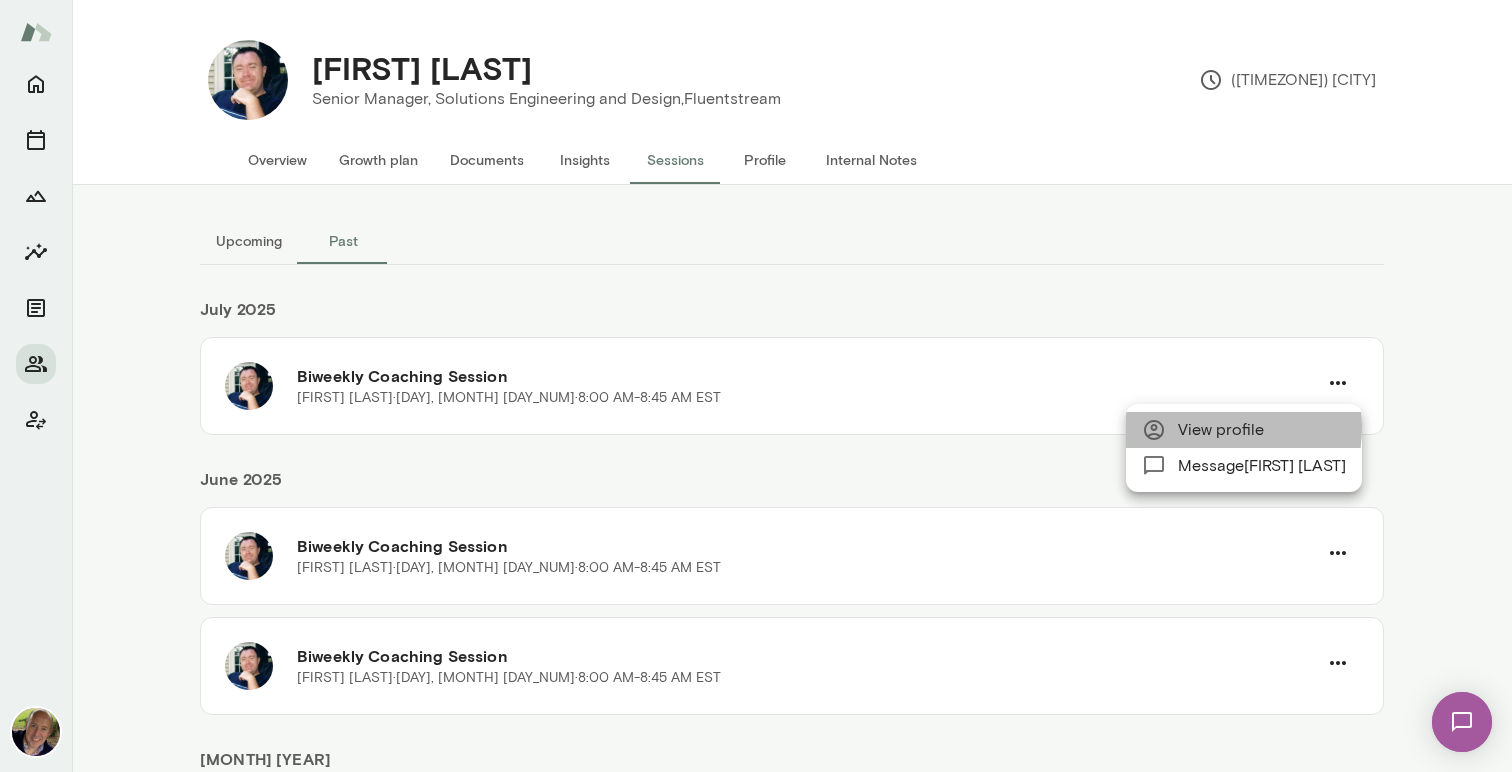 click on "View profile" at bounding box center [1262, 430] 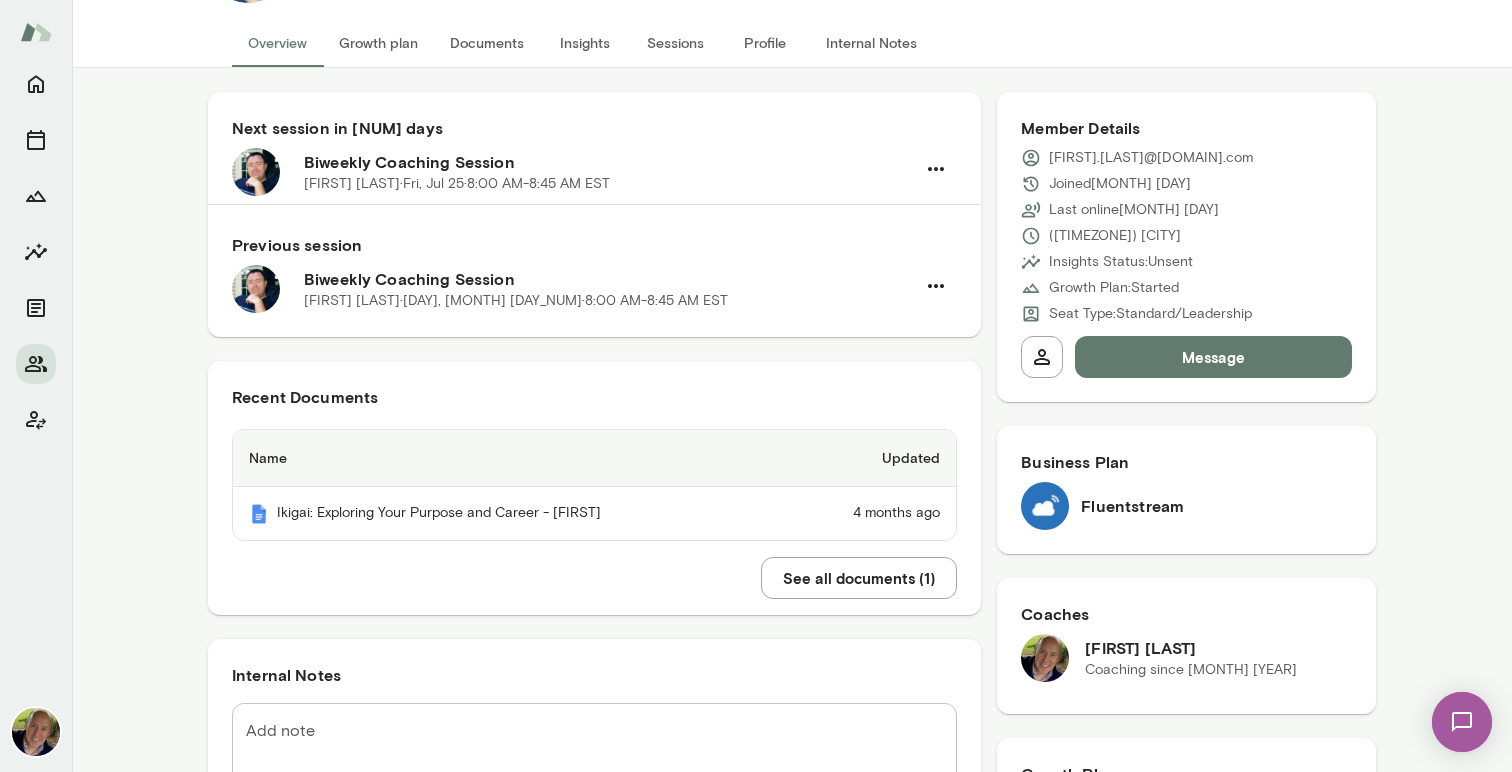 scroll, scrollTop: 110, scrollLeft: 0, axis: vertical 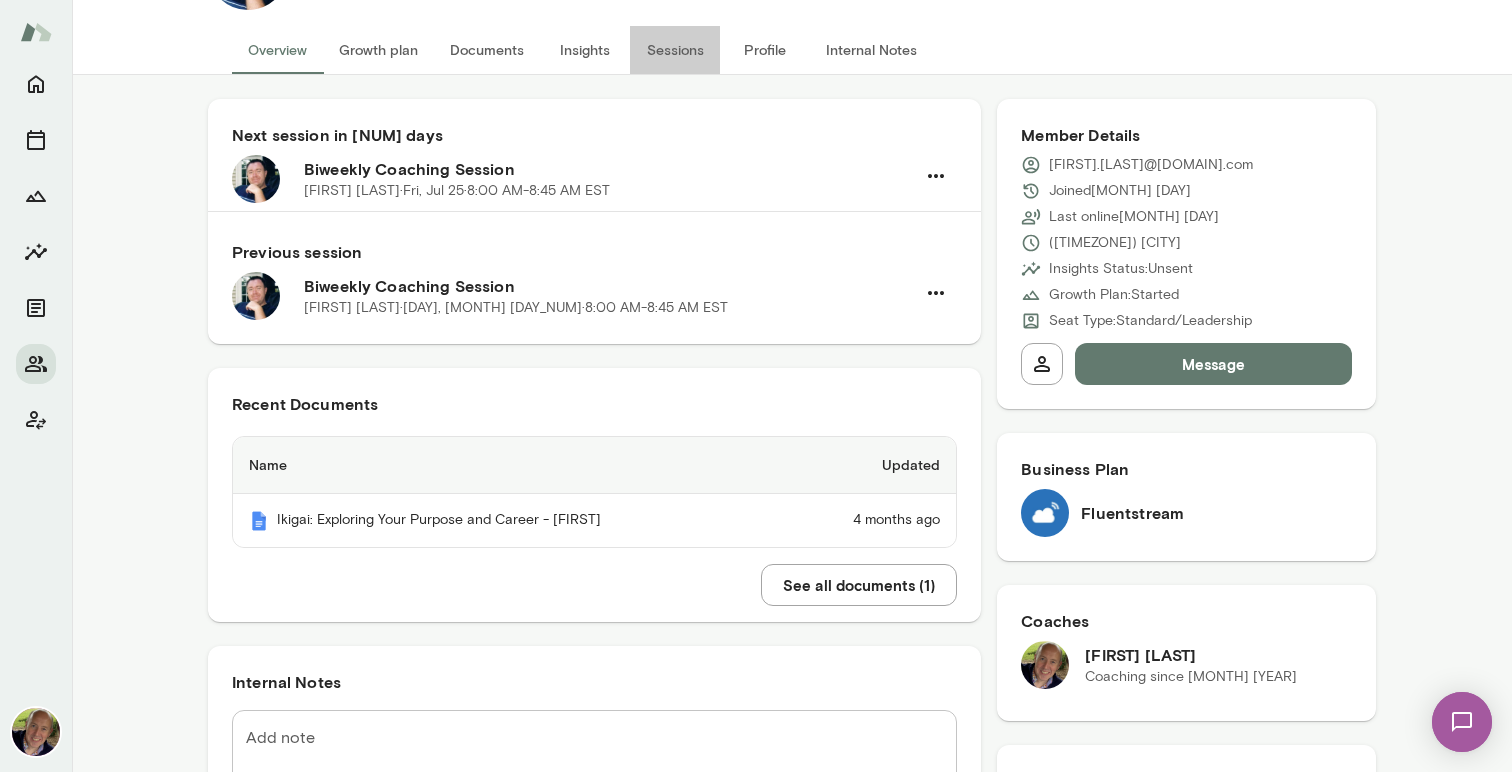 click on "Sessions" at bounding box center [675, 50] 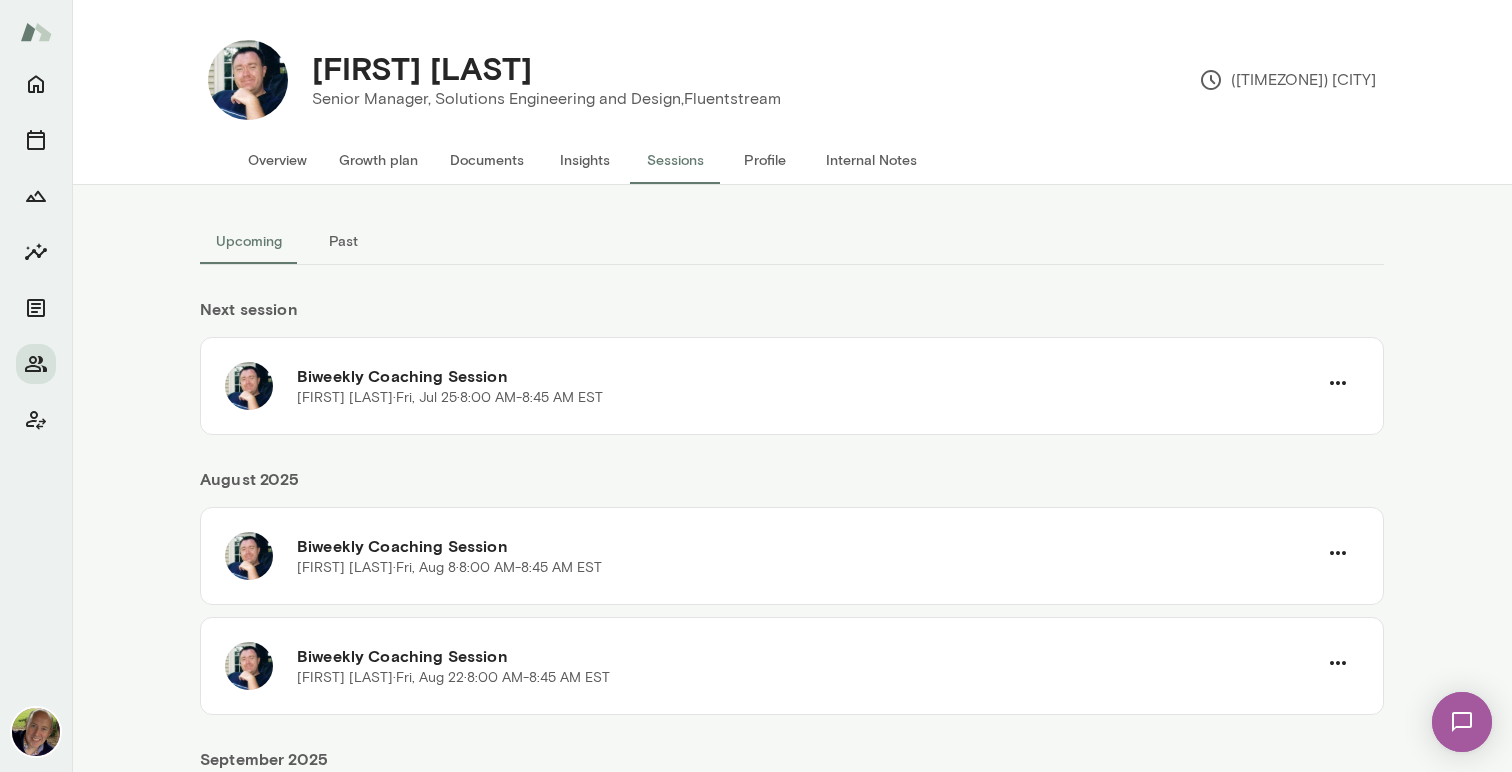 scroll, scrollTop: 0, scrollLeft: 0, axis: both 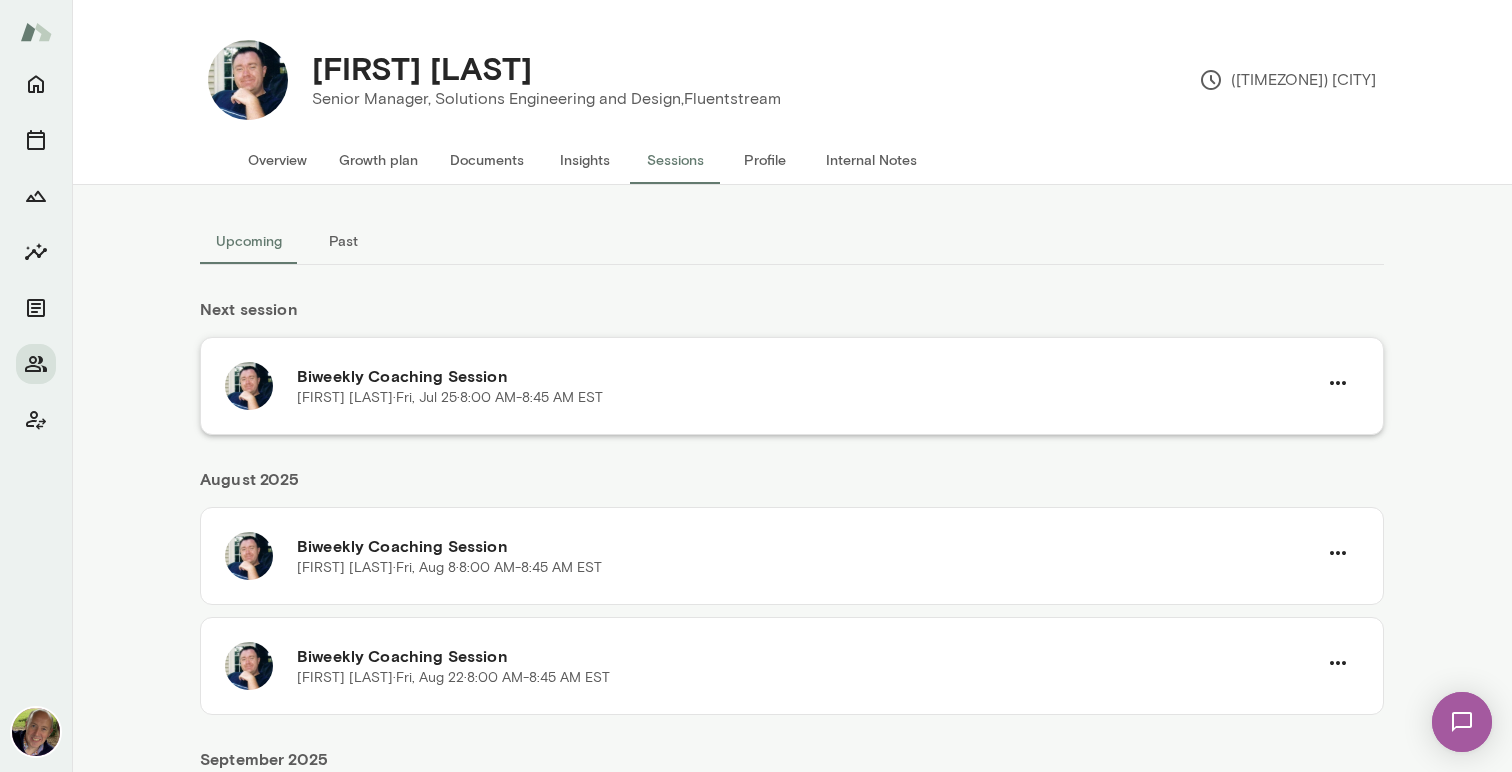 click on "Biweekly Coaching Session [FIRST] [LAST]  ·  [DAY], [MONTH] [DAY_NUM]  ·  [TIME]-[TIME] [TIMEZONE]" at bounding box center (792, 386) 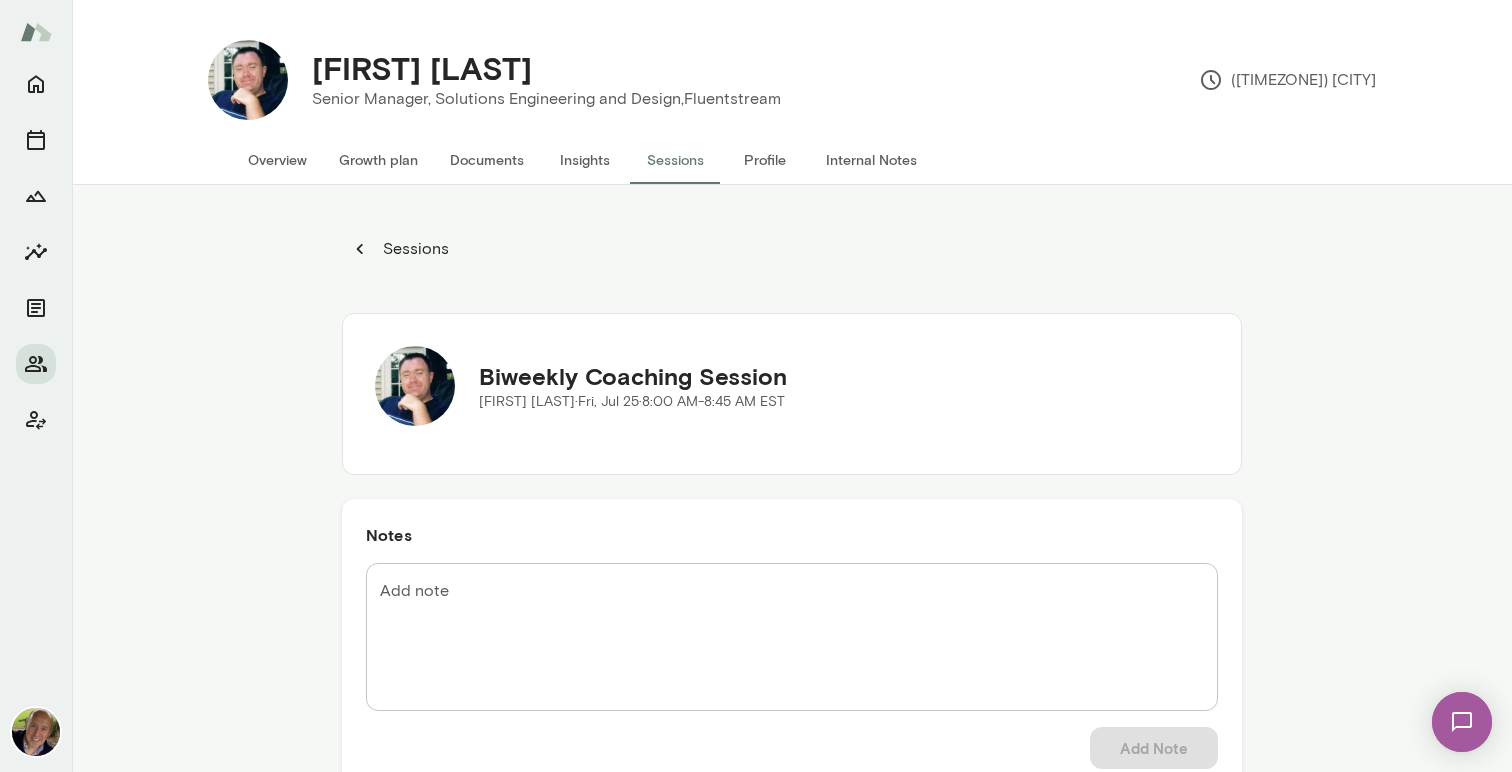 click 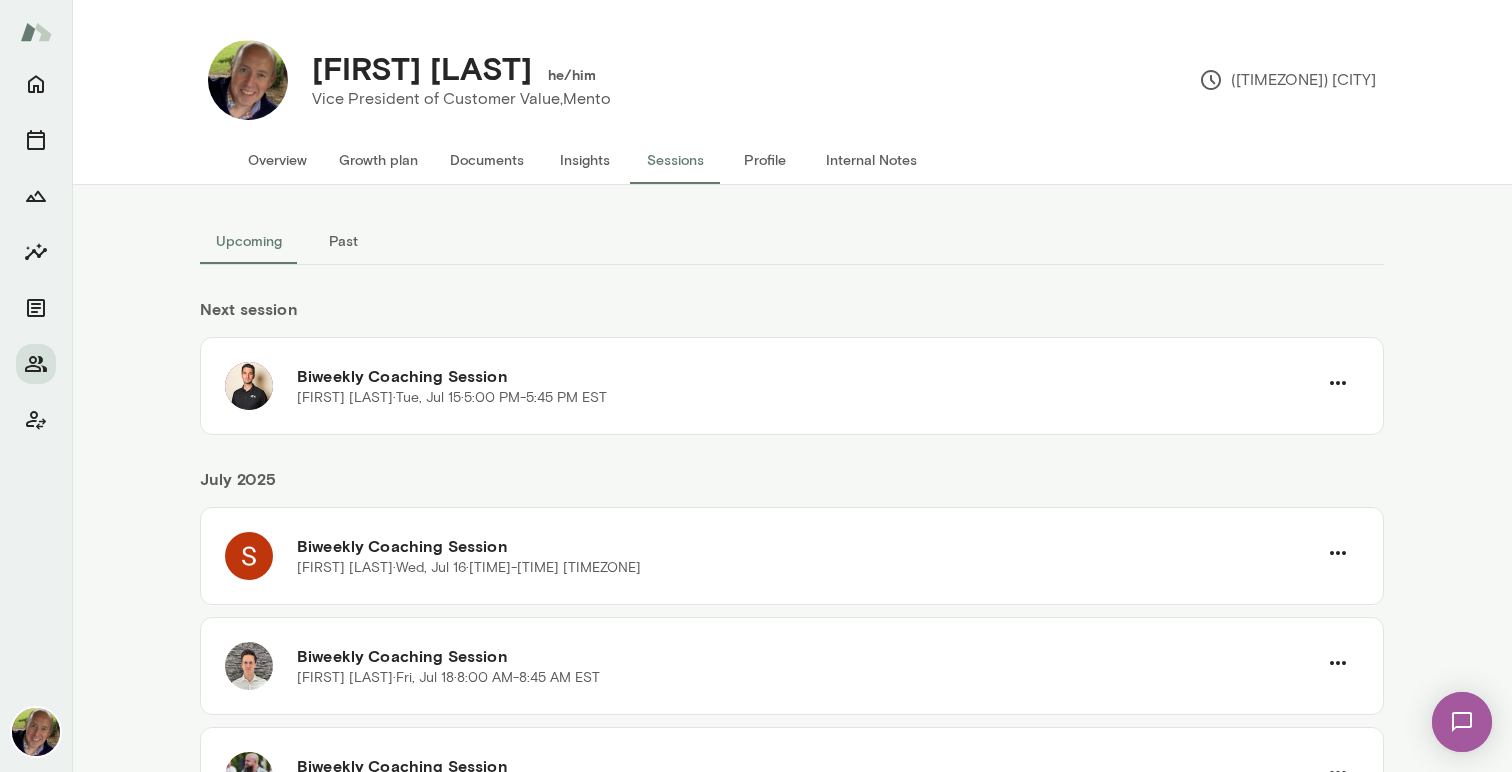 click on "Past" at bounding box center (343, 241) 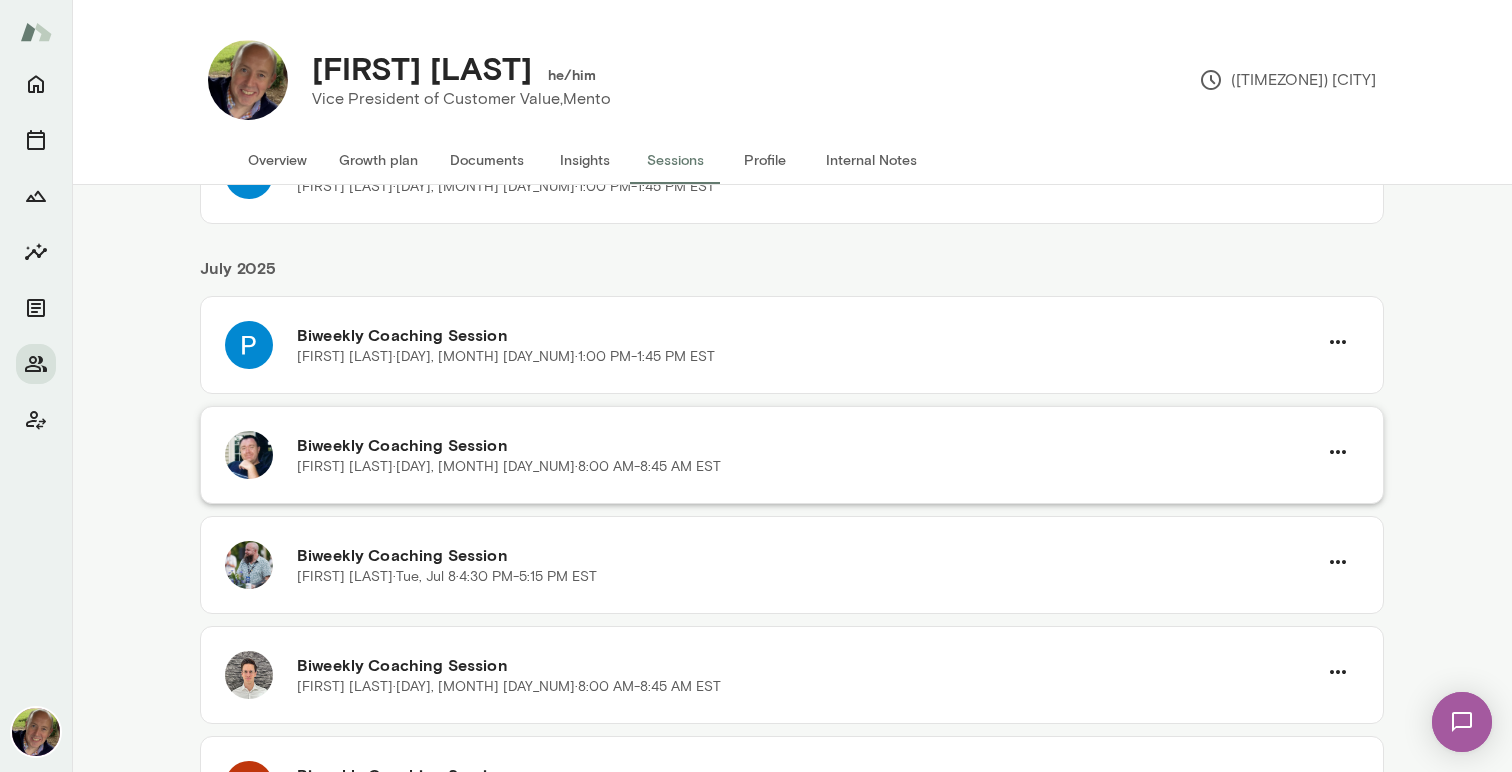 scroll, scrollTop: 218, scrollLeft: 0, axis: vertical 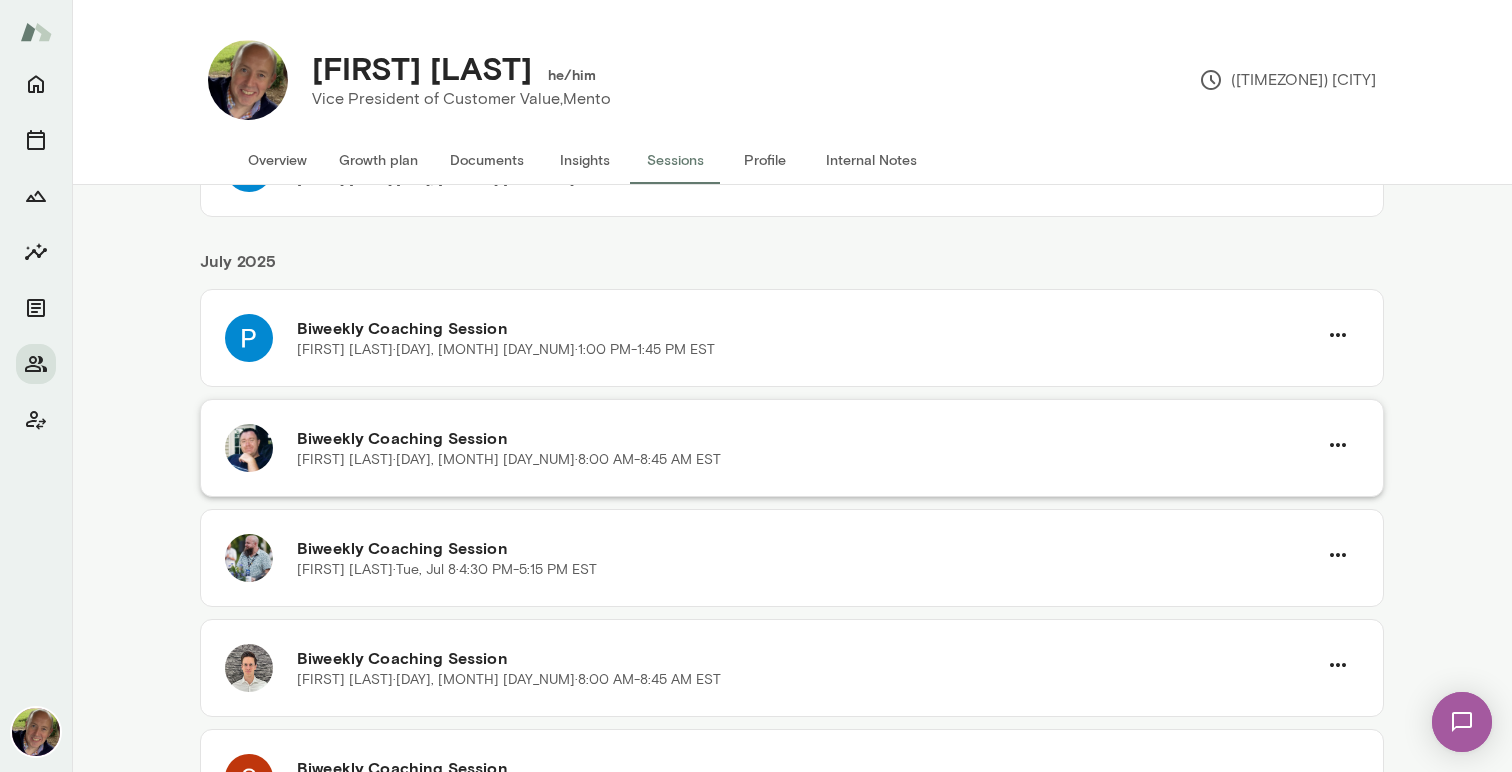 click on "Biweekly Coaching Session" at bounding box center (807, 438) 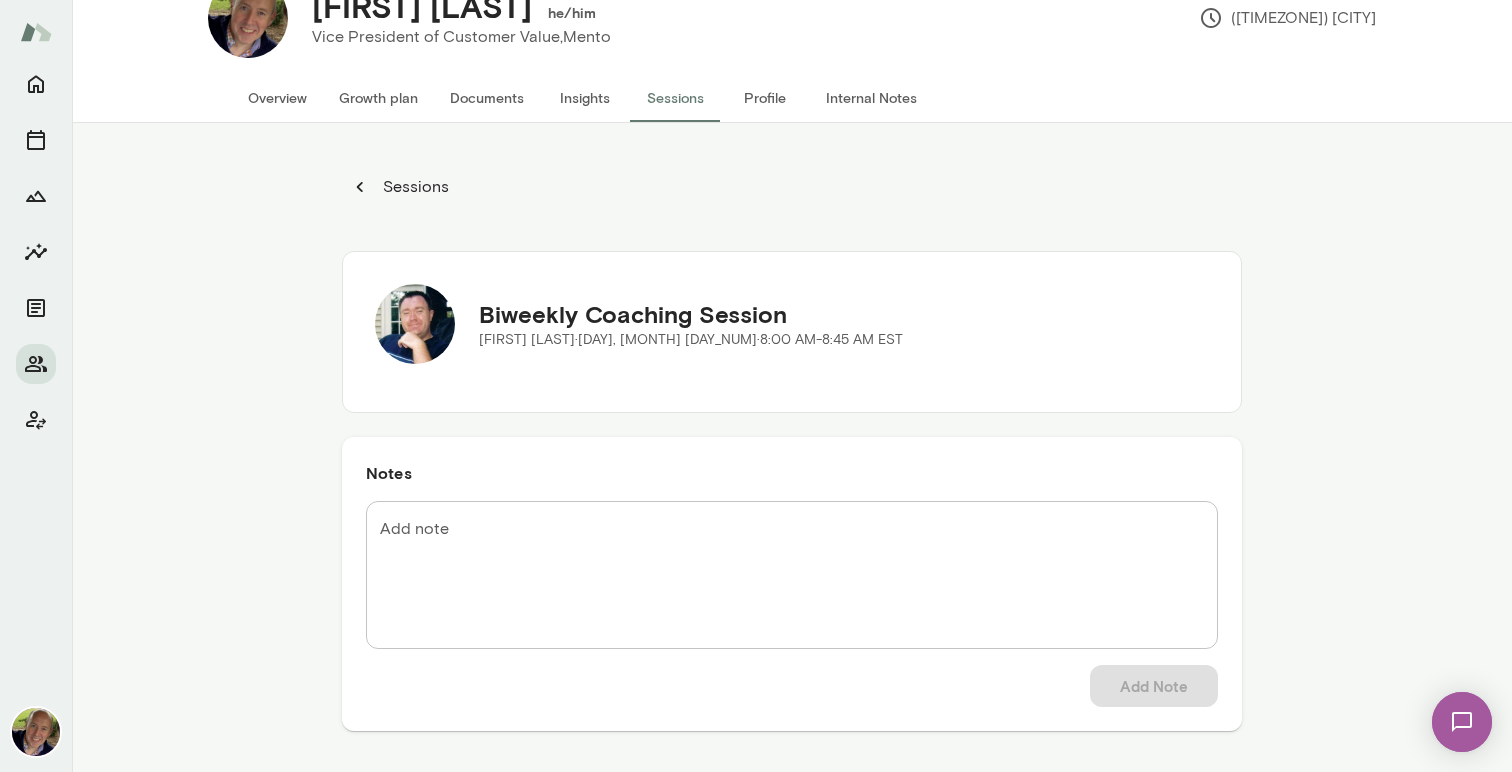 scroll, scrollTop: 37, scrollLeft: 0, axis: vertical 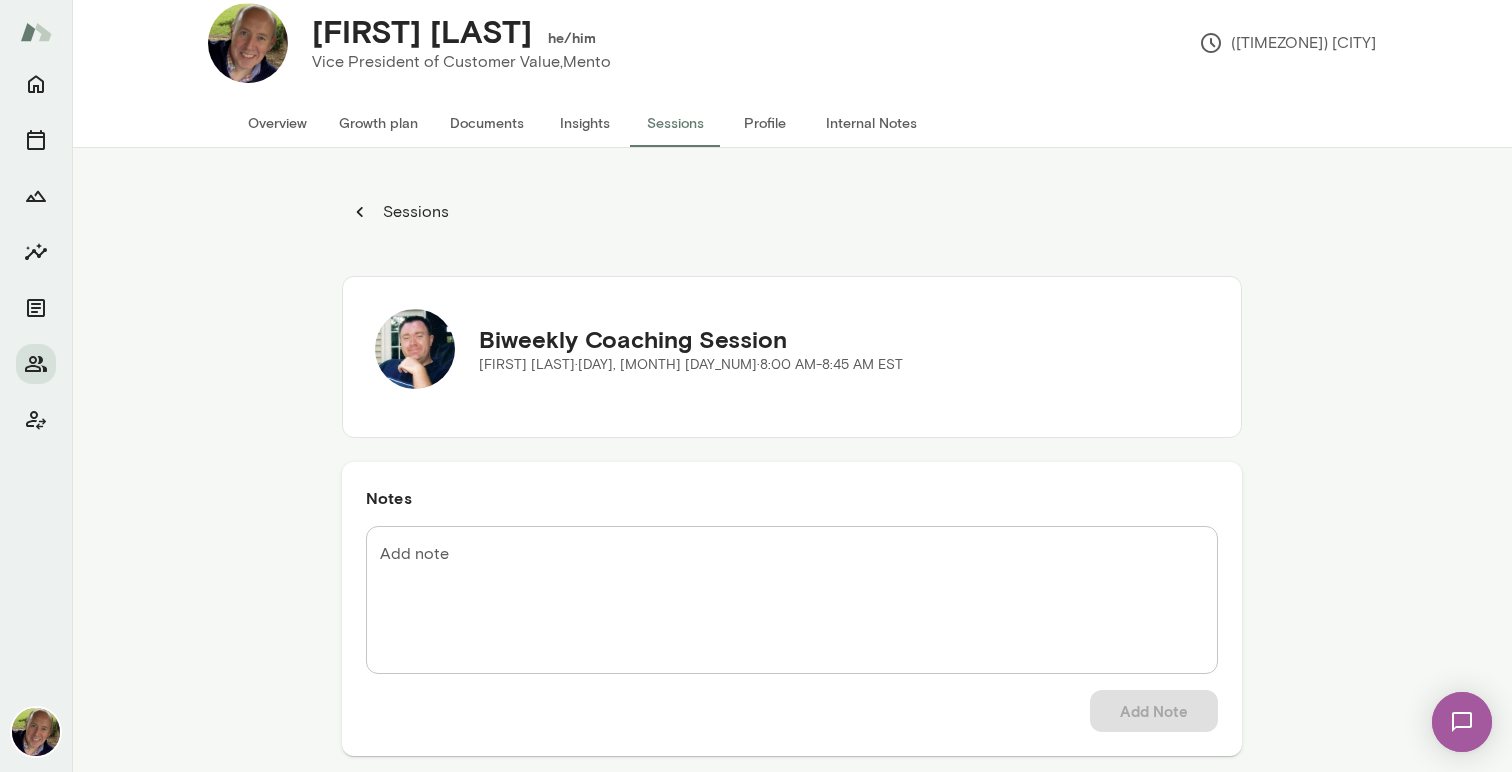 click on "[FIRST] [LAST]  ·  [DAY], [MONTH] [DAY_NUM]  ·  [TIME]-[TIME] [TIMEZONE]" at bounding box center [691, 365] 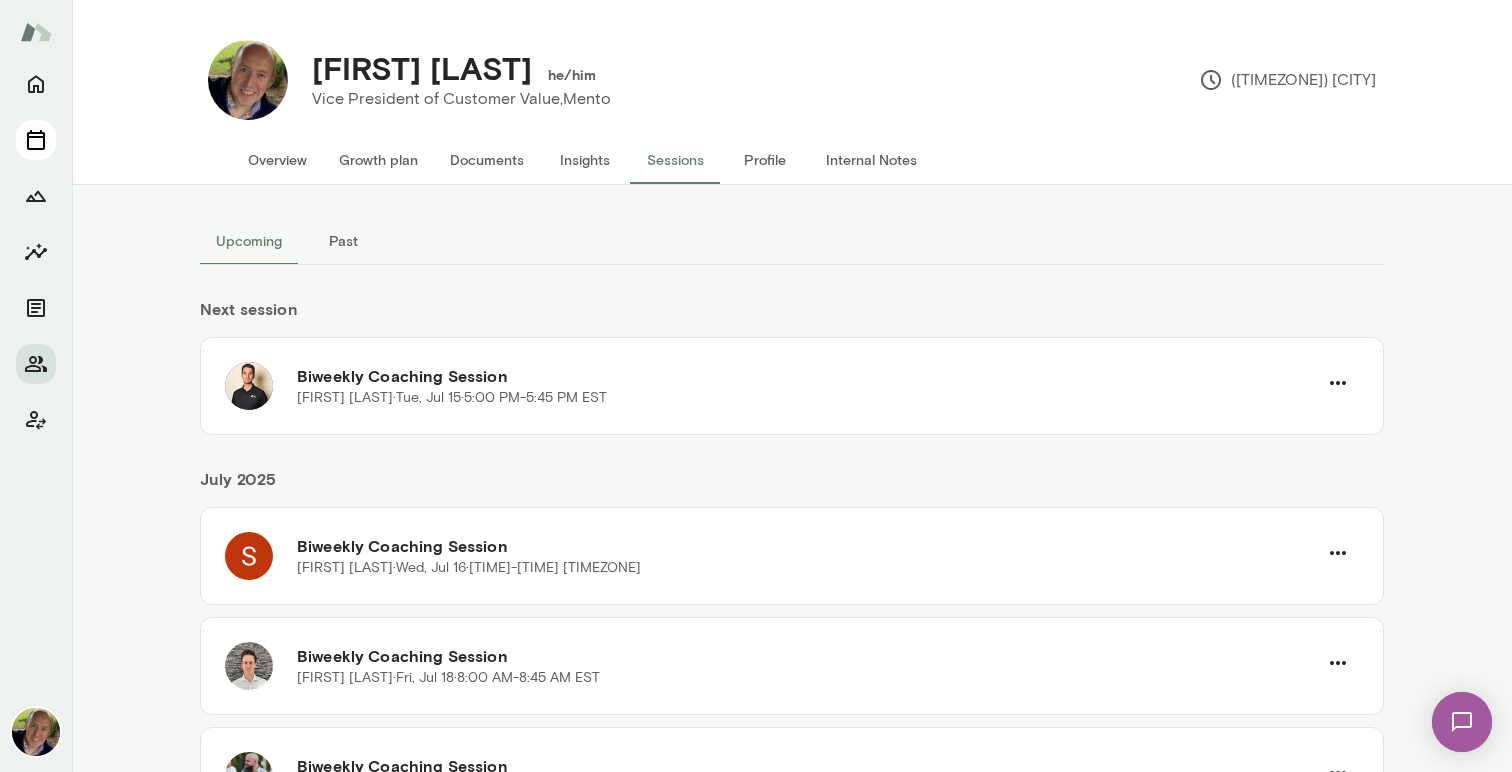 scroll, scrollTop: 0, scrollLeft: 0, axis: both 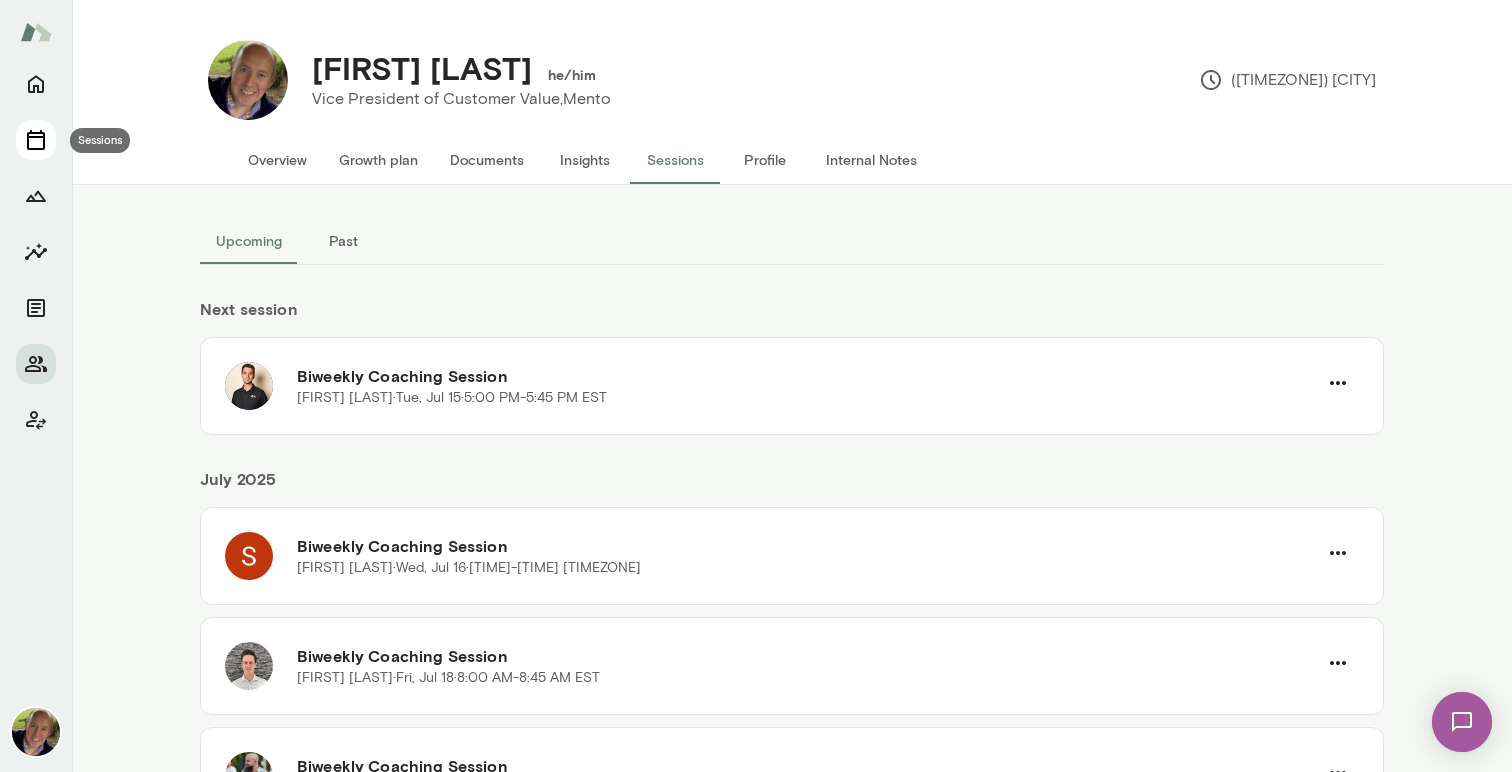 click 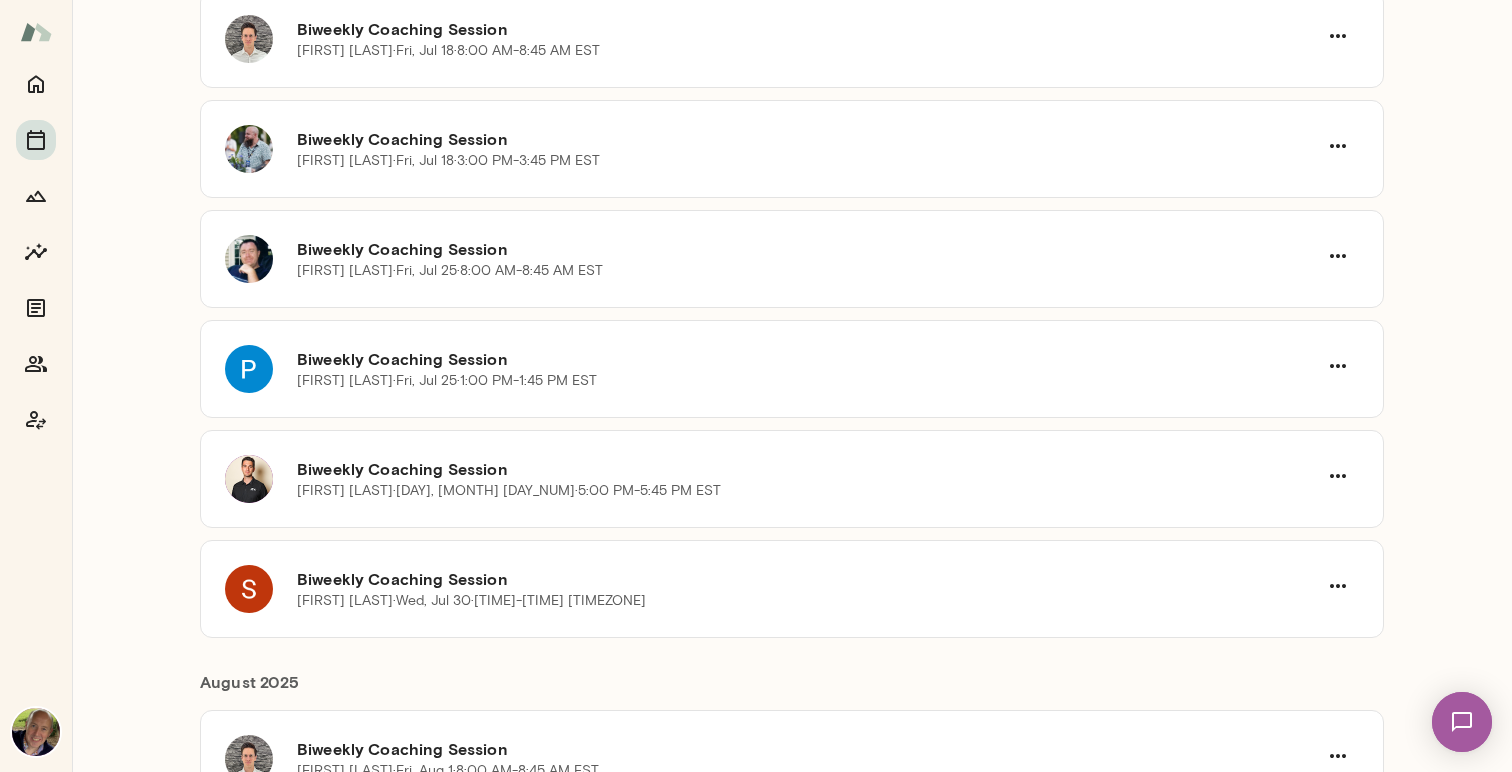 scroll, scrollTop: 567, scrollLeft: 0, axis: vertical 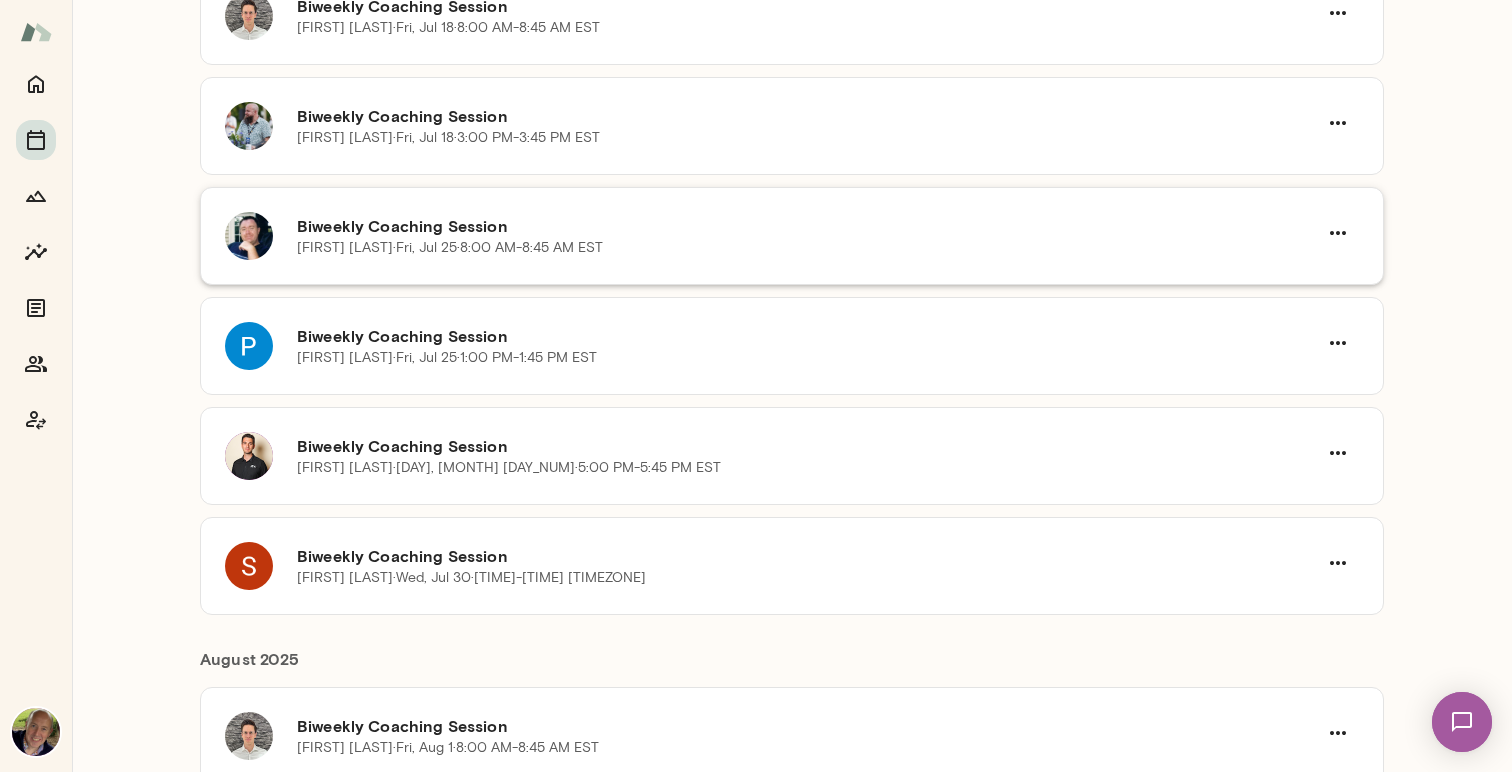 click on "[FIRST] [LAST]  ·  [DAY], [MONTH] [DAY_NUM]  ·  [TIME]-[TIME] [TIMEZONE]" at bounding box center (450, 248) 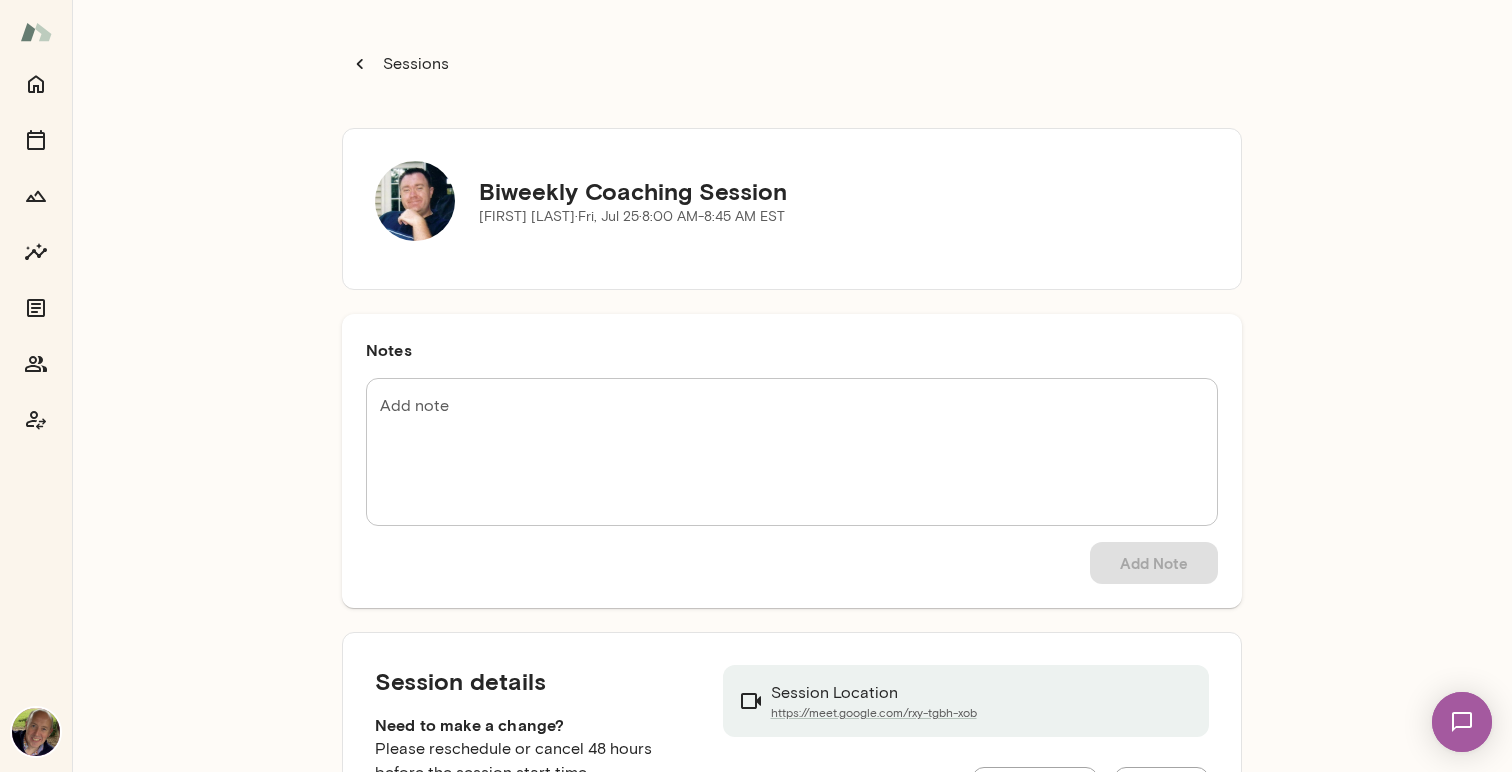 scroll, scrollTop: 110, scrollLeft: 0, axis: vertical 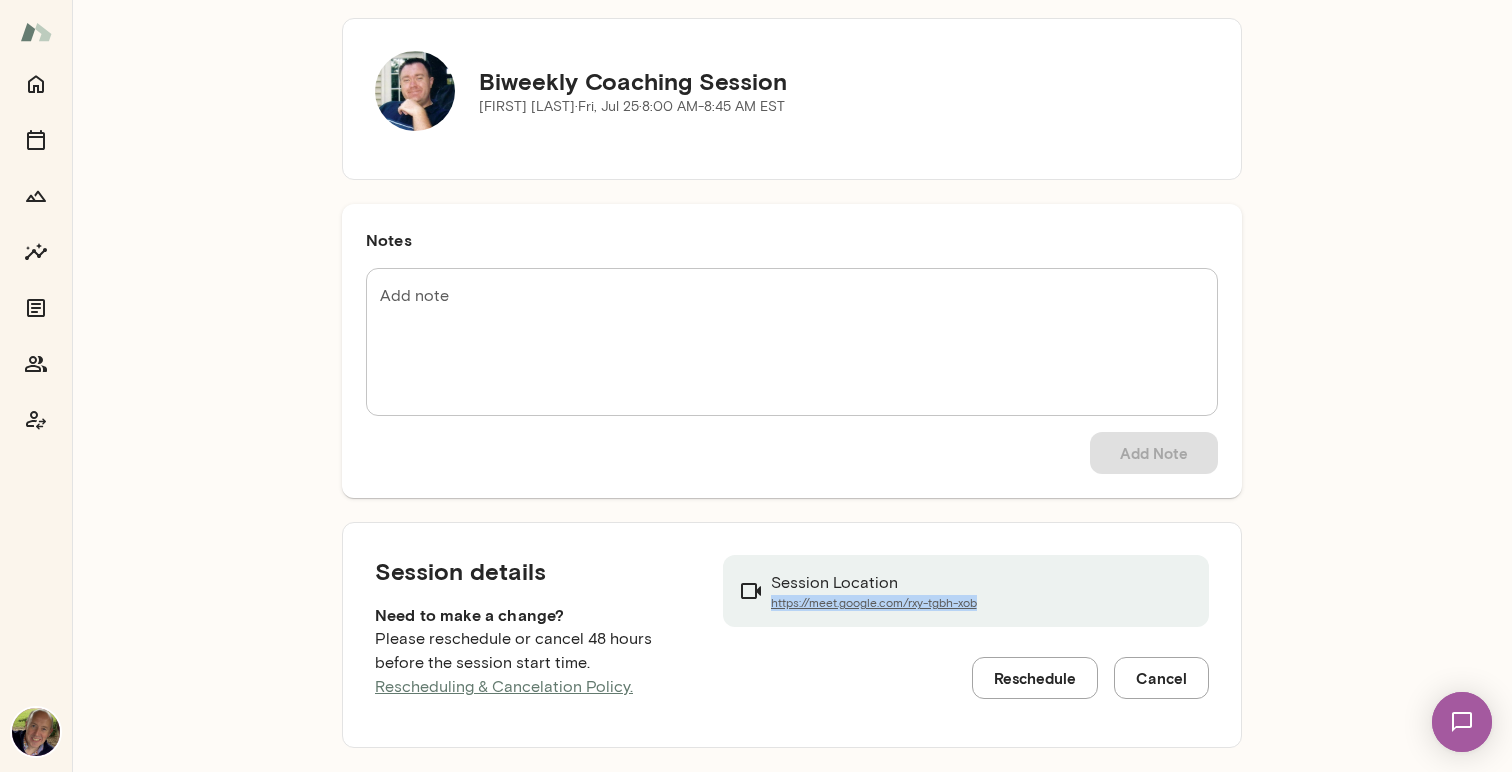 drag, startPoint x: 1005, startPoint y: 607, endPoint x: 763, endPoint y: 600, distance: 242.10121 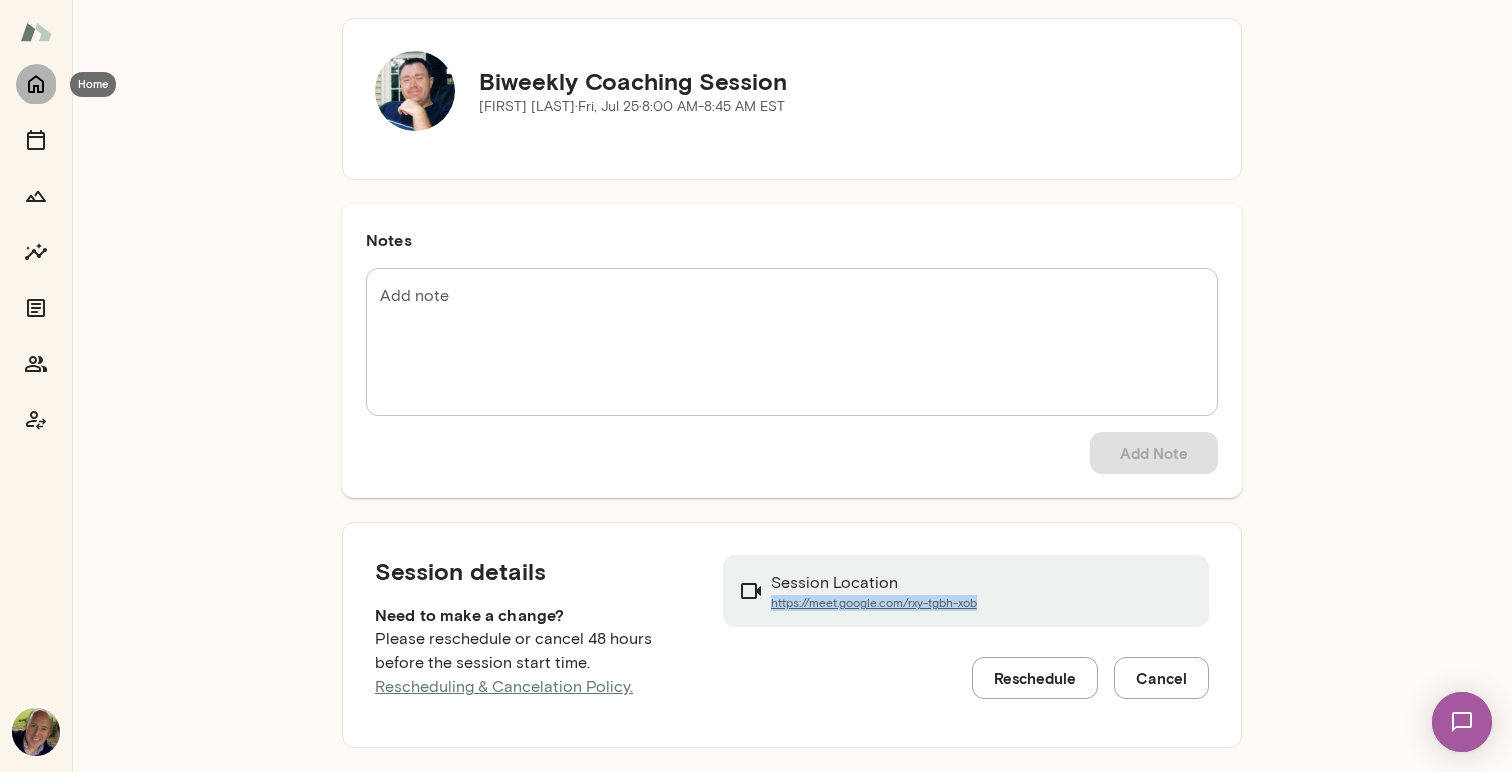 click 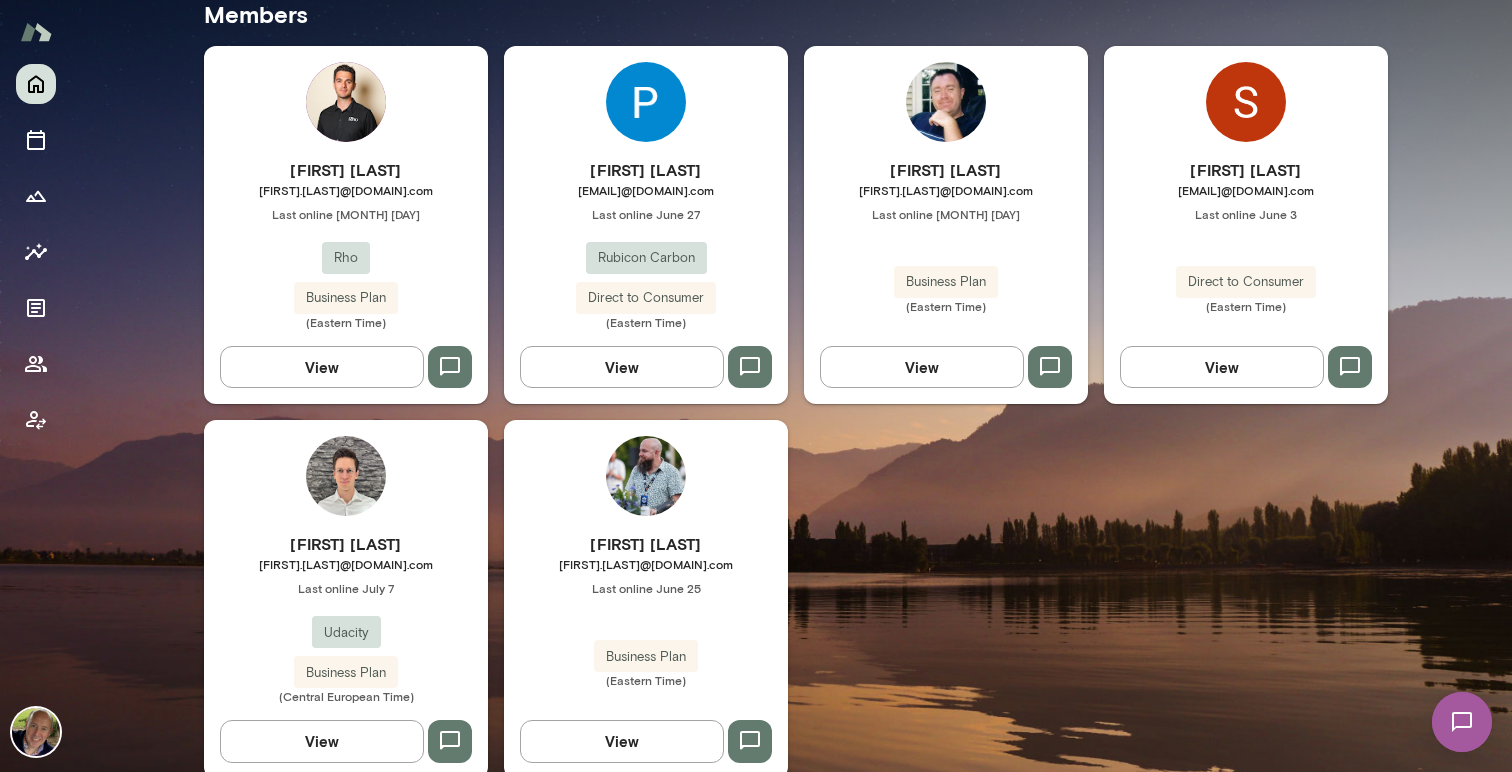 scroll, scrollTop: 655, scrollLeft: 0, axis: vertical 